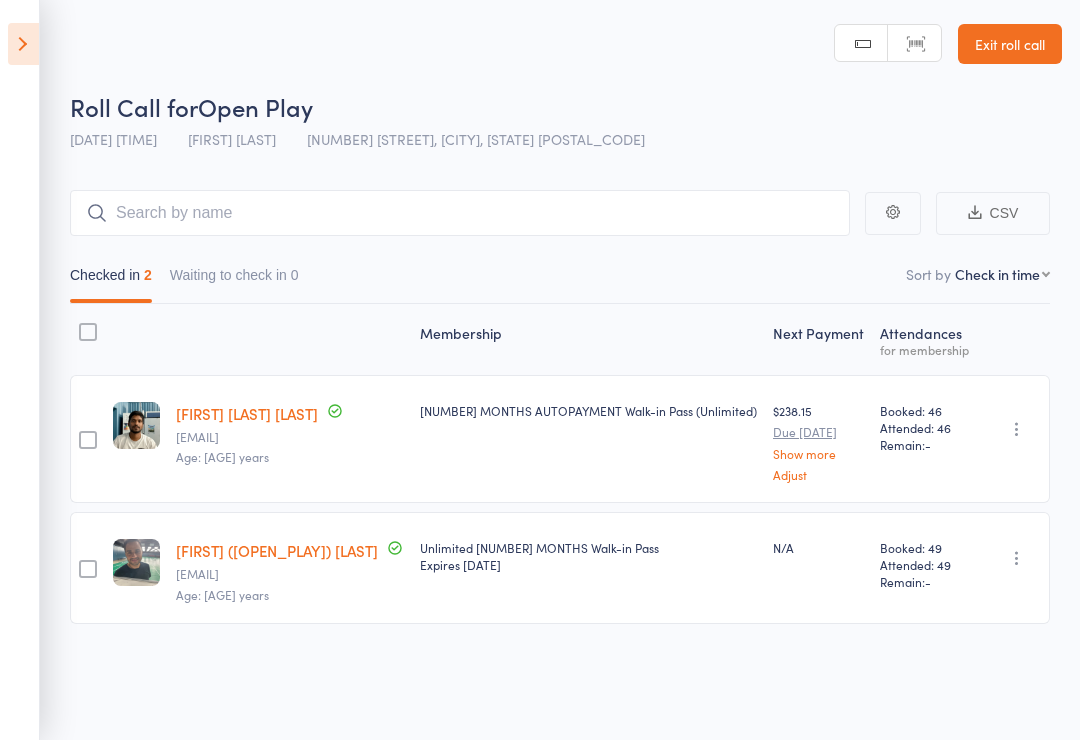 scroll, scrollTop: 6, scrollLeft: 0, axis: vertical 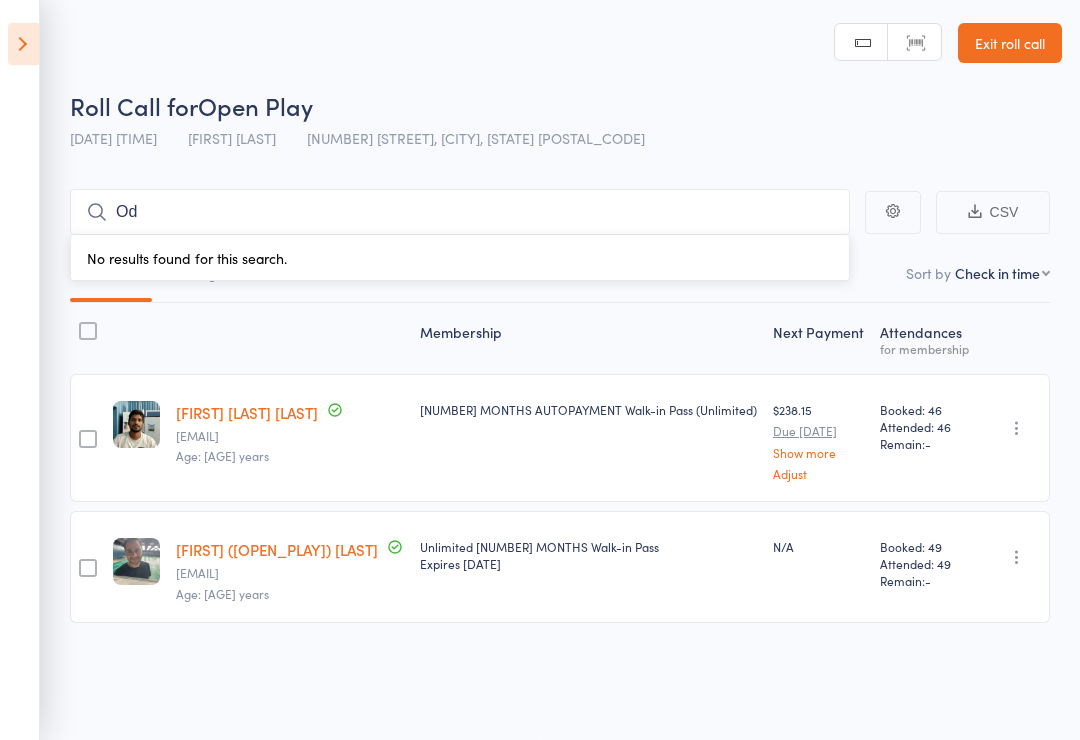type on "O" 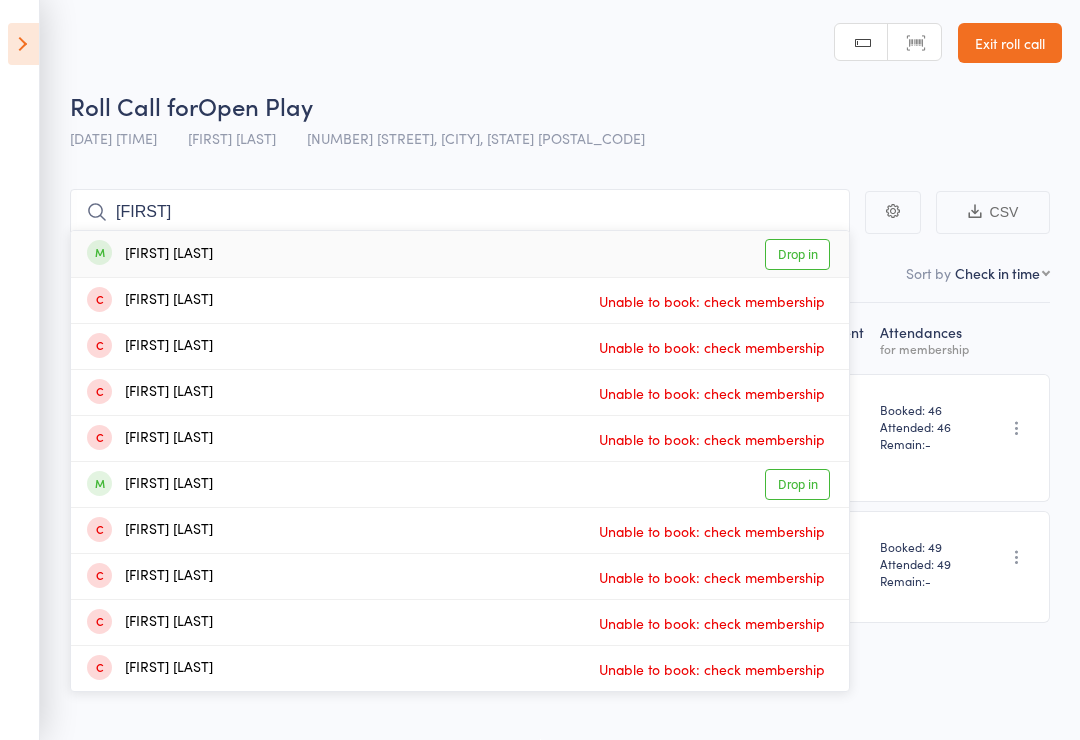 type on "[FIRST]" 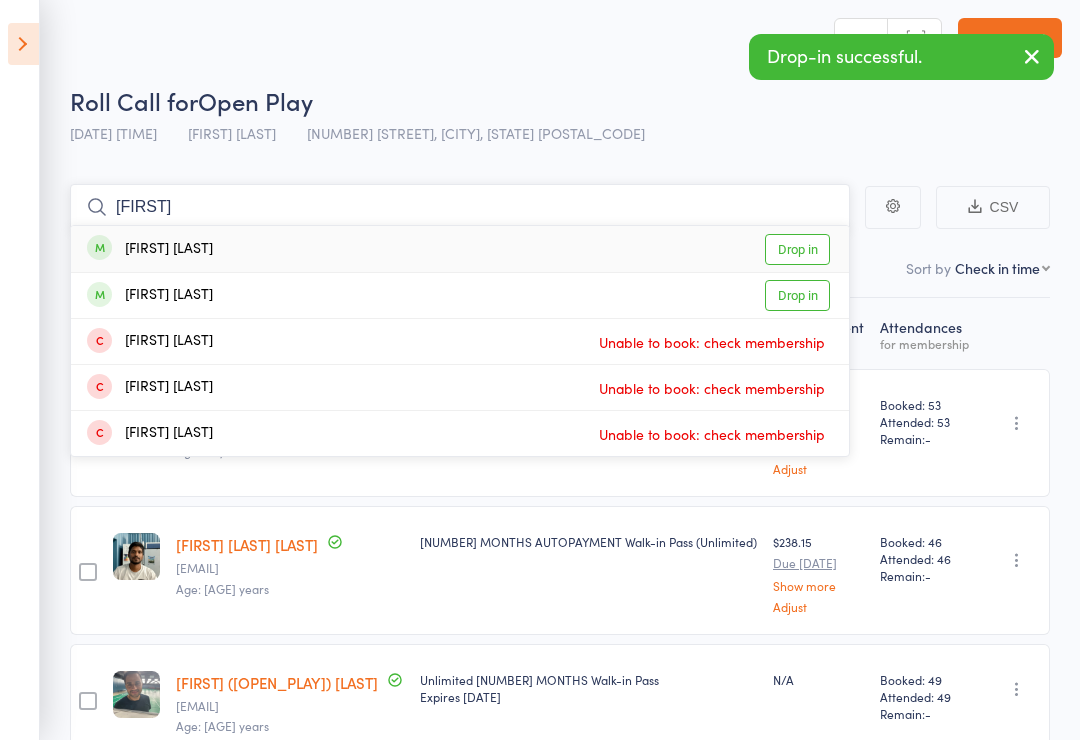 type on "[FIRST]" 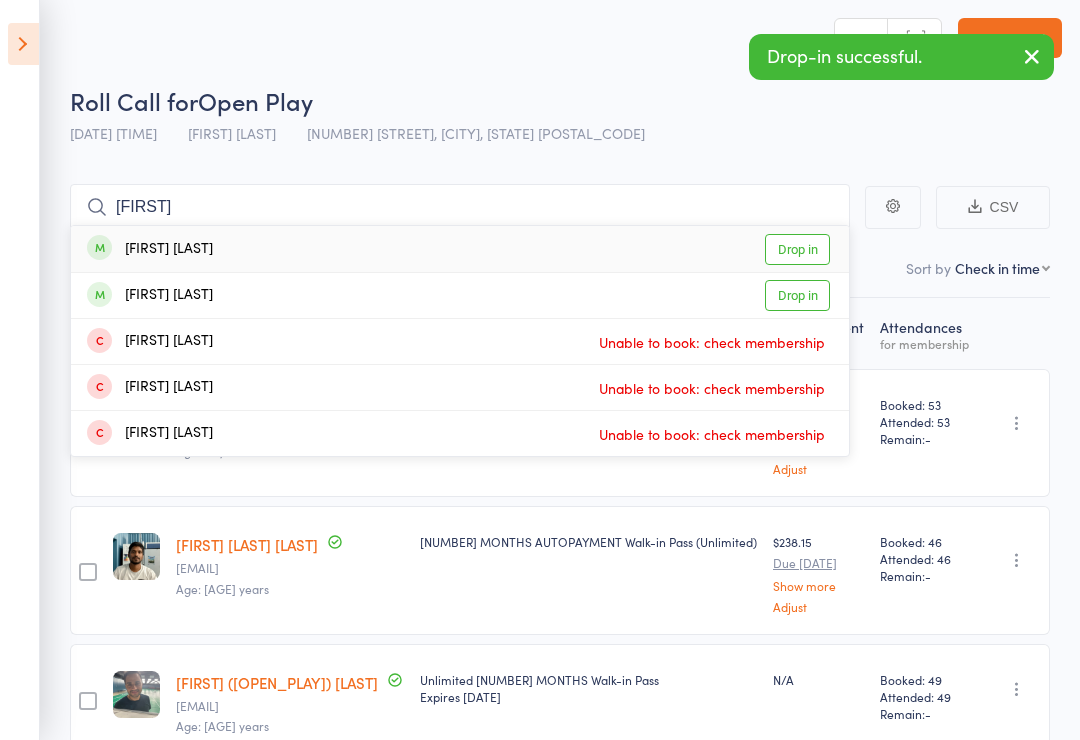 click on "Drop in" at bounding box center [797, 295] 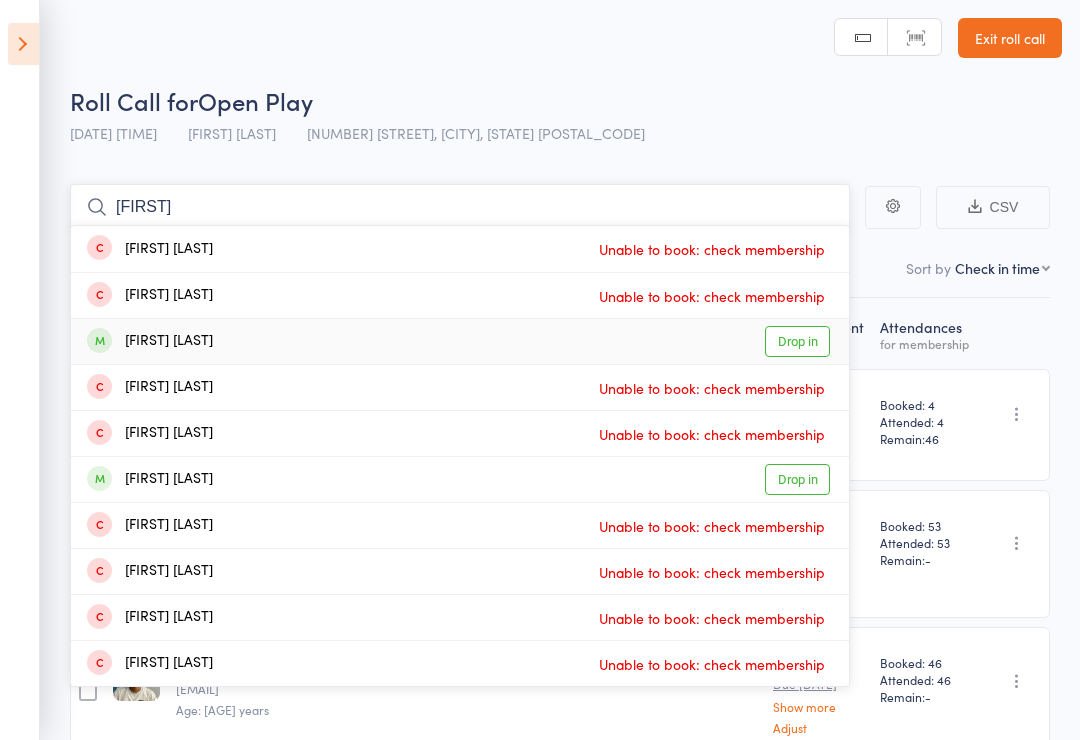 type on "[FIRST]" 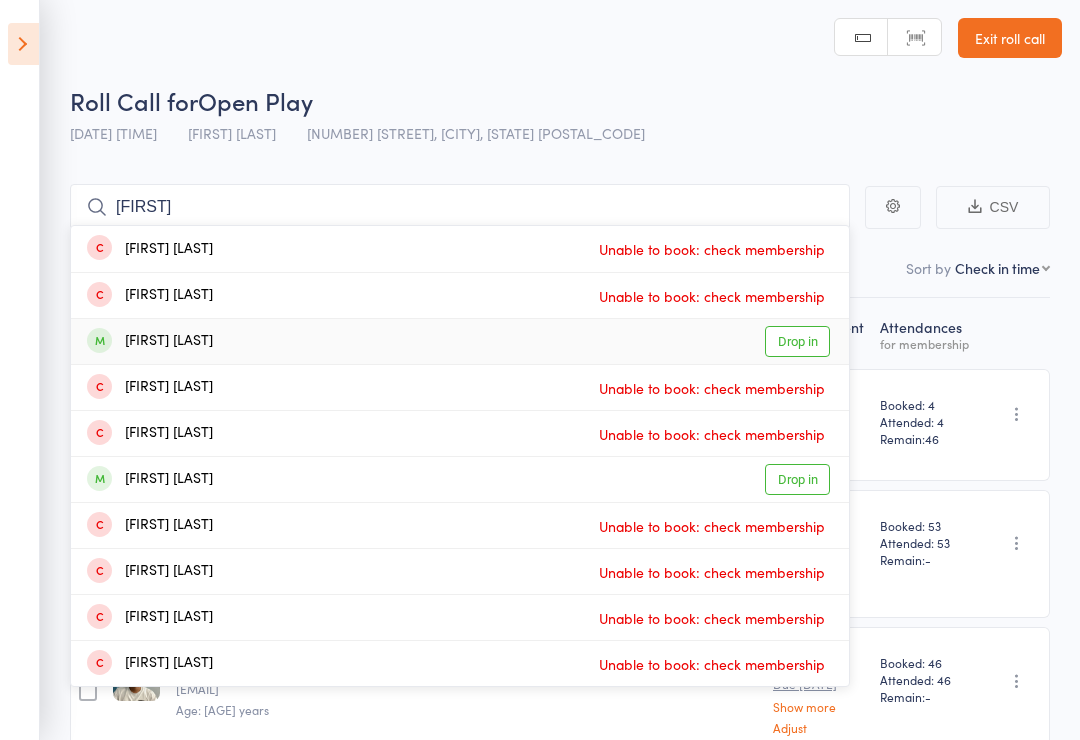 click on "Drop in" at bounding box center [797, 341] 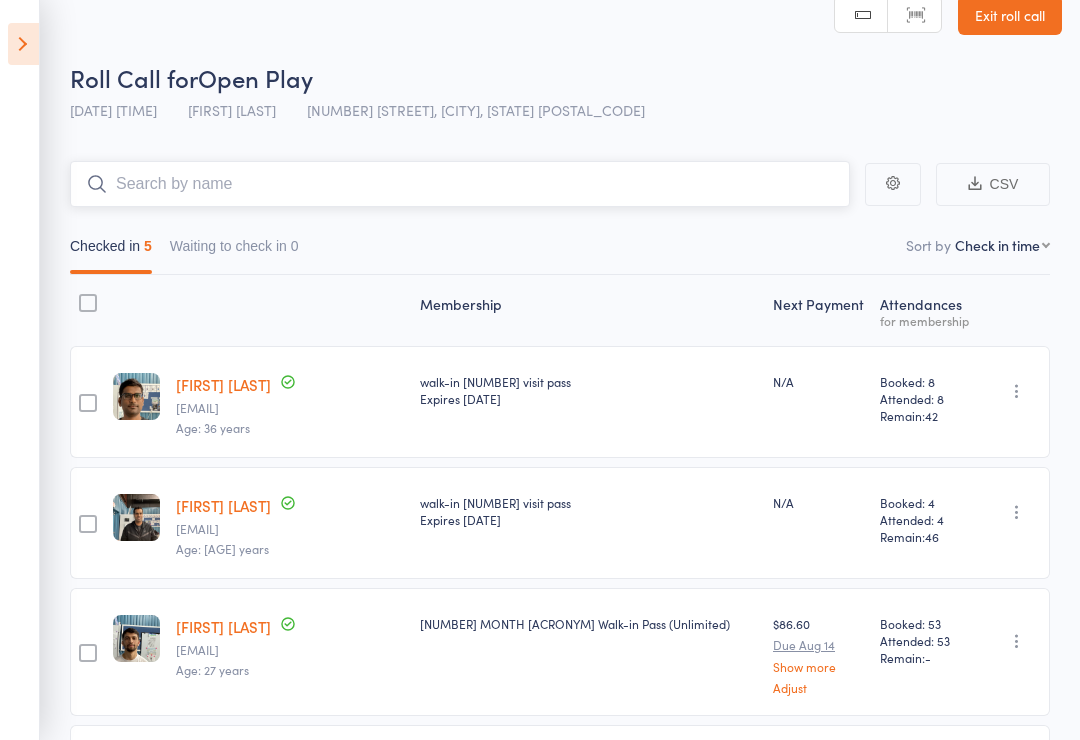 scroll, scrollTop: 0, scrollLeft: 0, axis: both 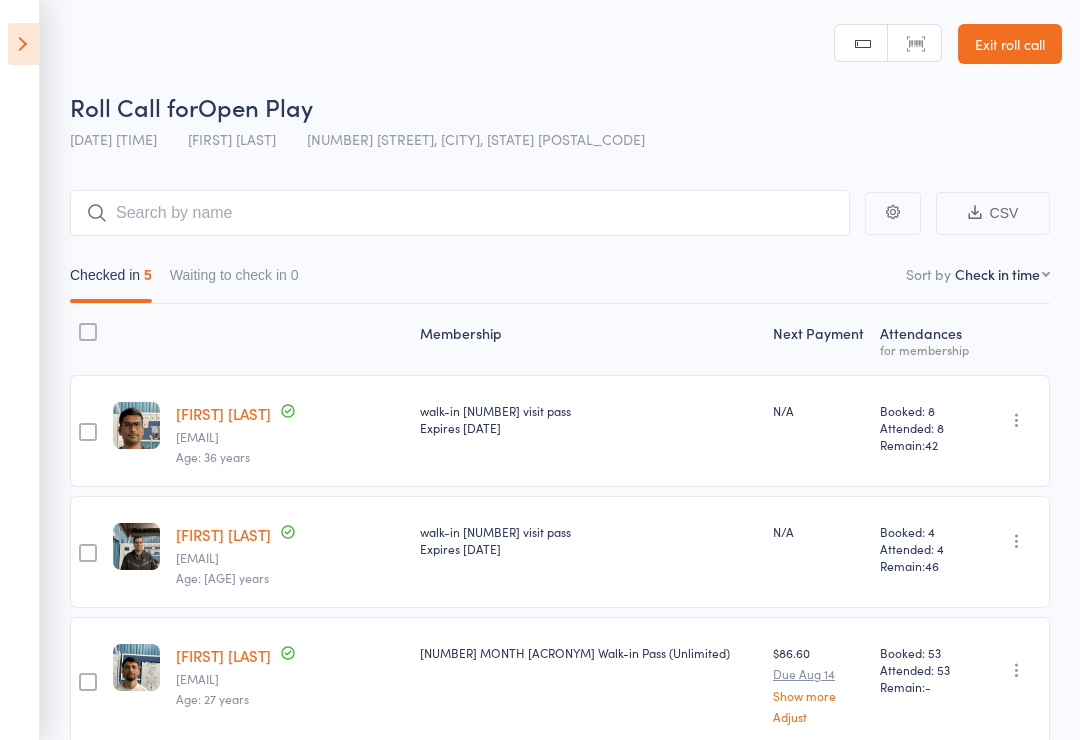click at bounding box center [23, 44] 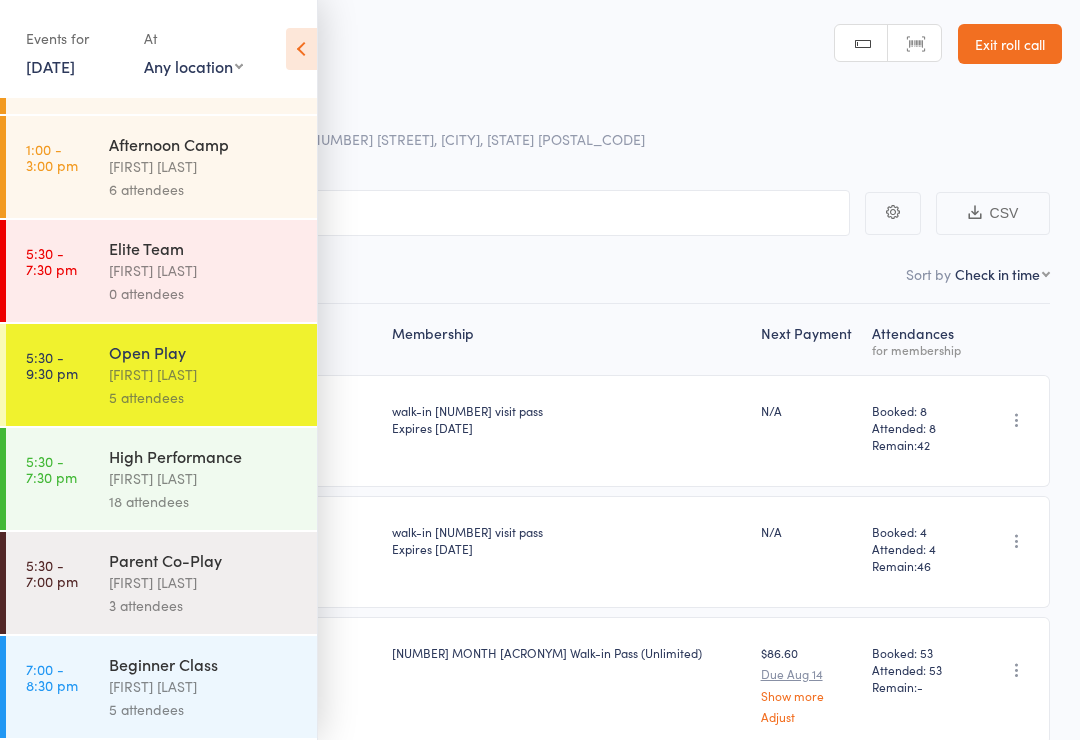 scroll, scrollTop: 229, scrollLeft: 0, axis: vertical 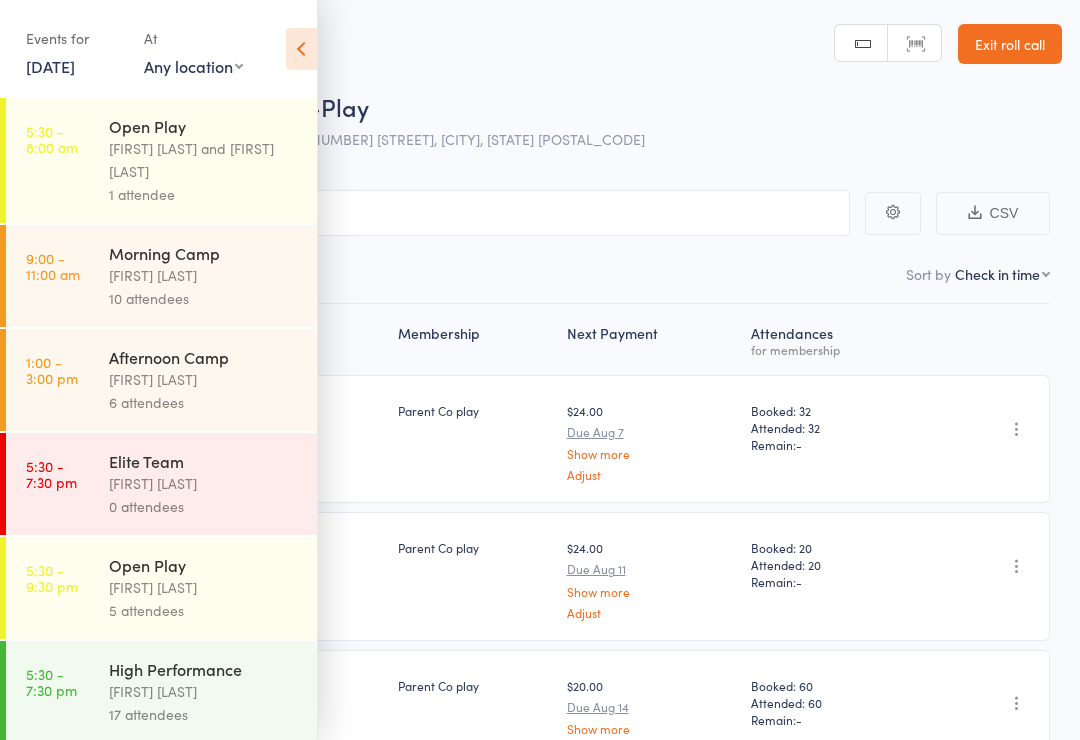 click at bounding box center [301, 49] 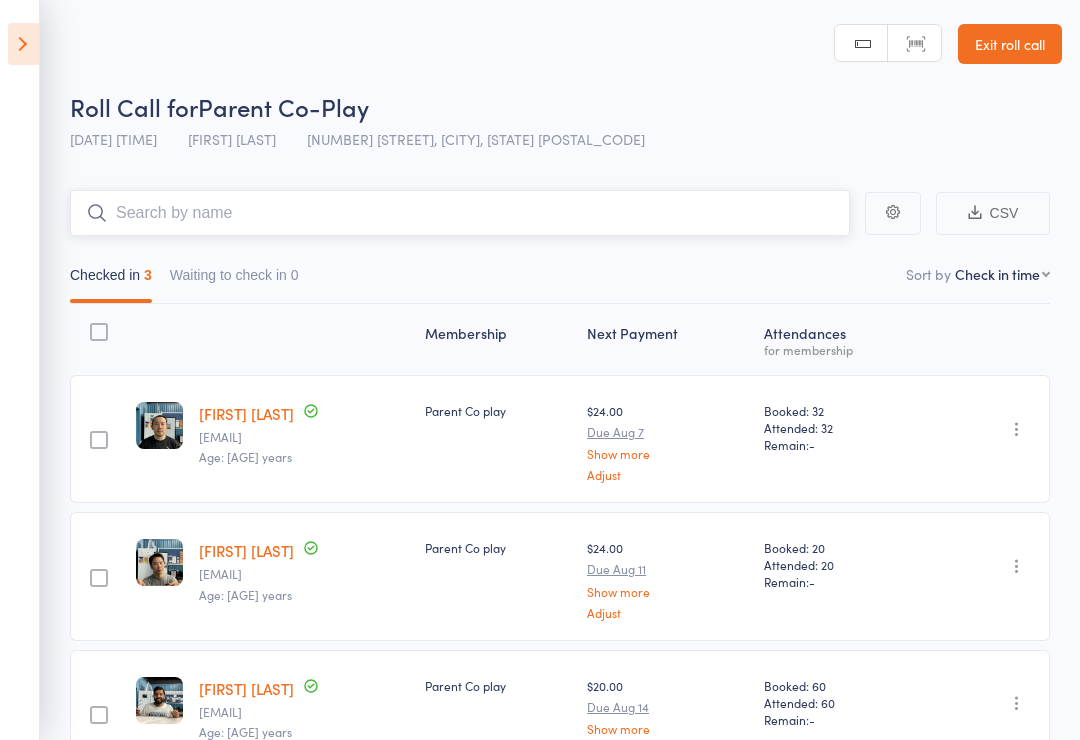click at bounding box center (460, 213) 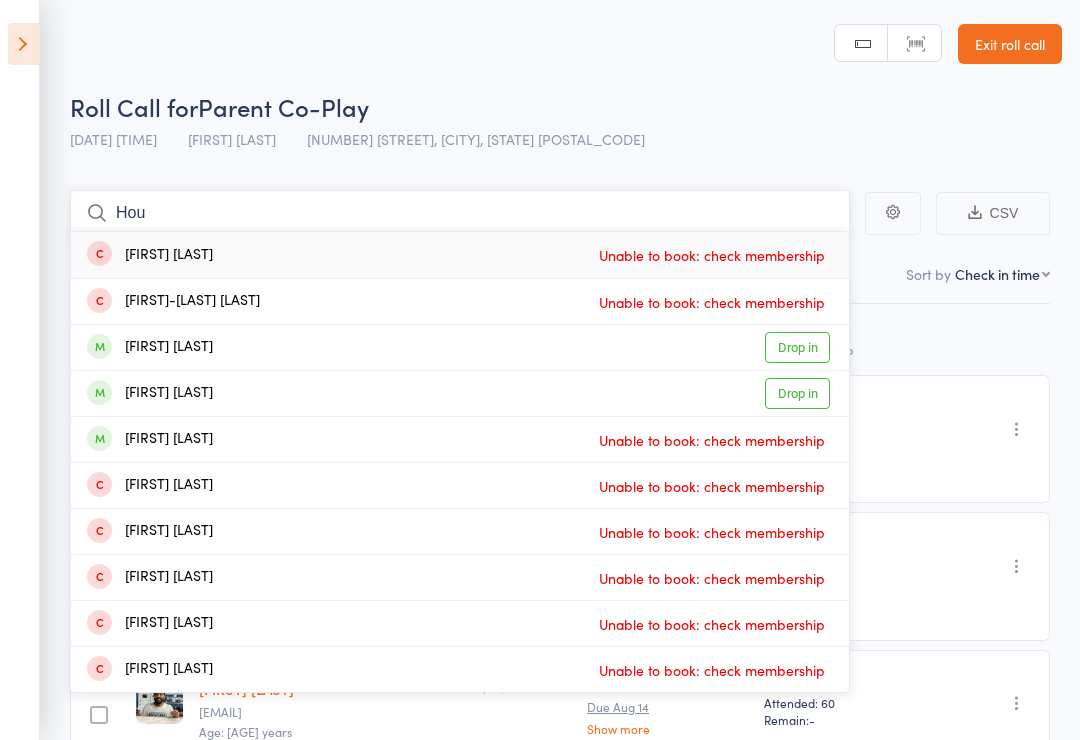 type on "Hou" 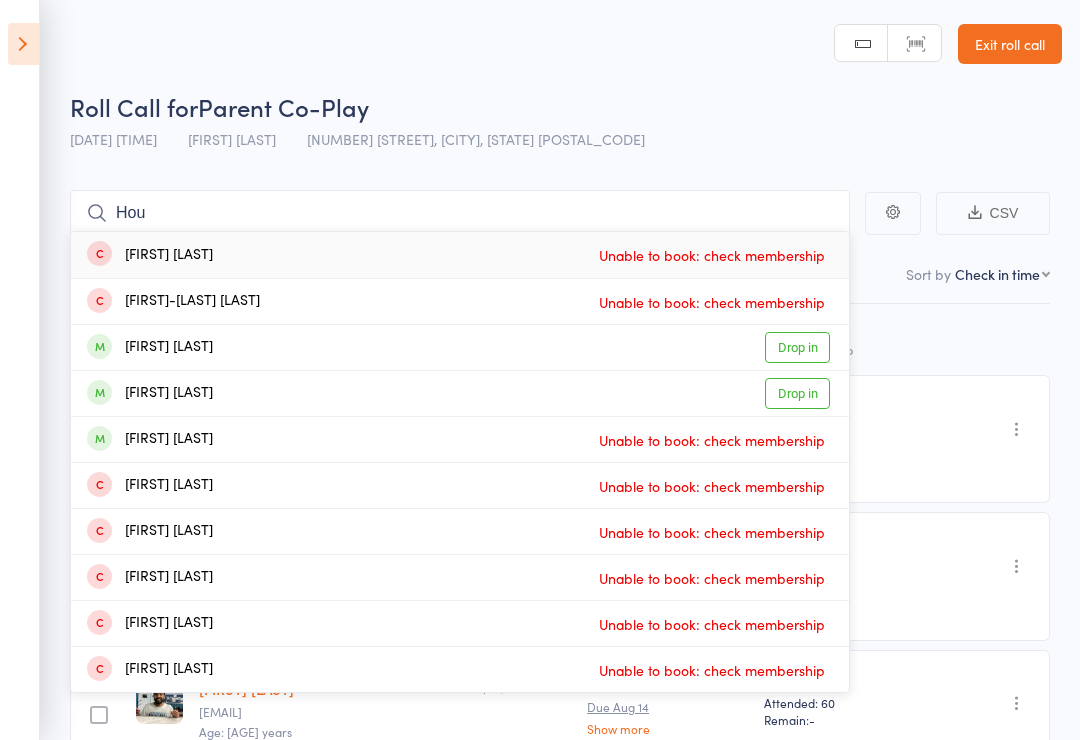 click on "Drop in" at bounding box center [797, 393] 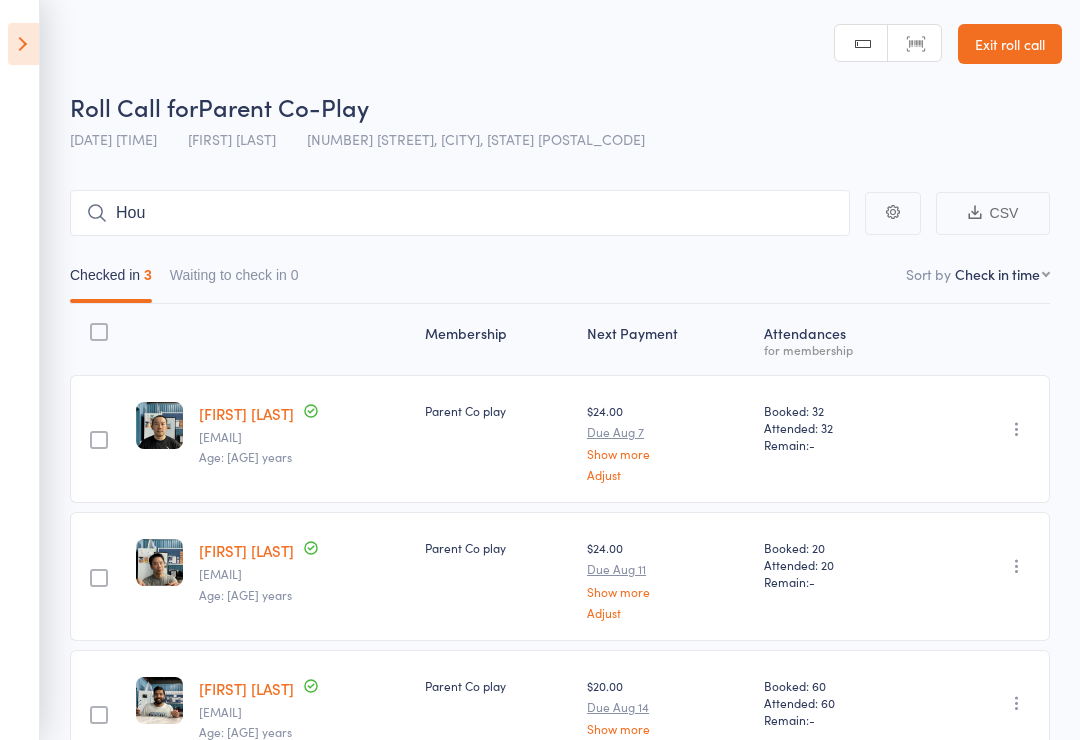 type 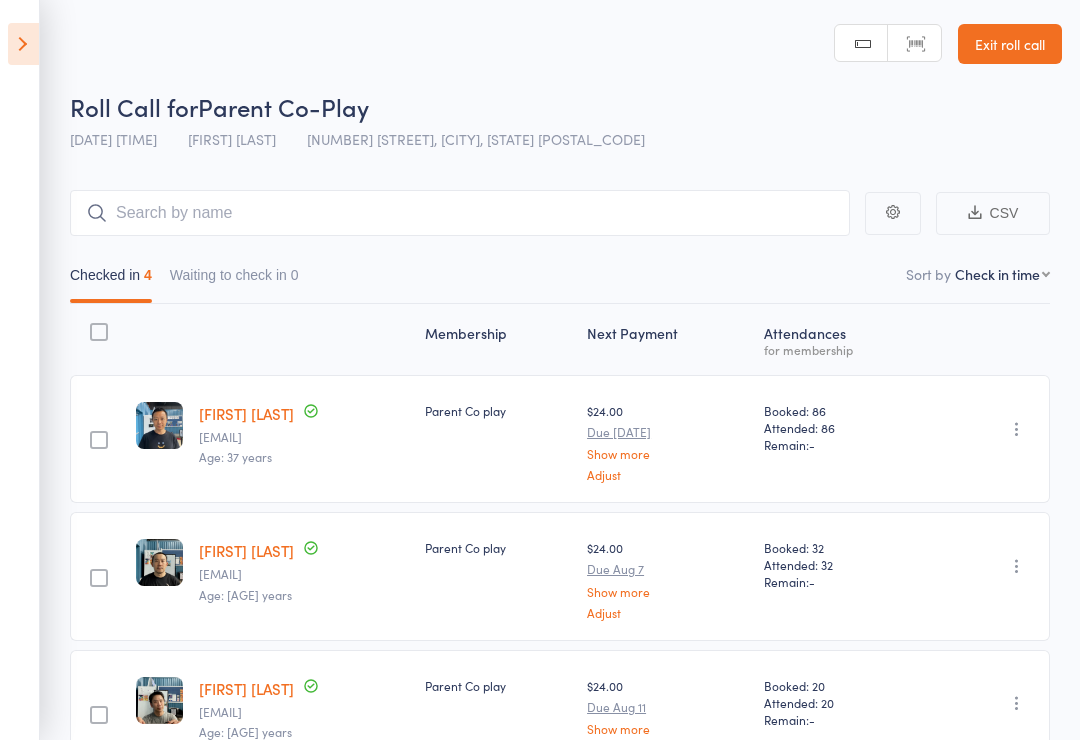 click at bounding box center (23, 44) 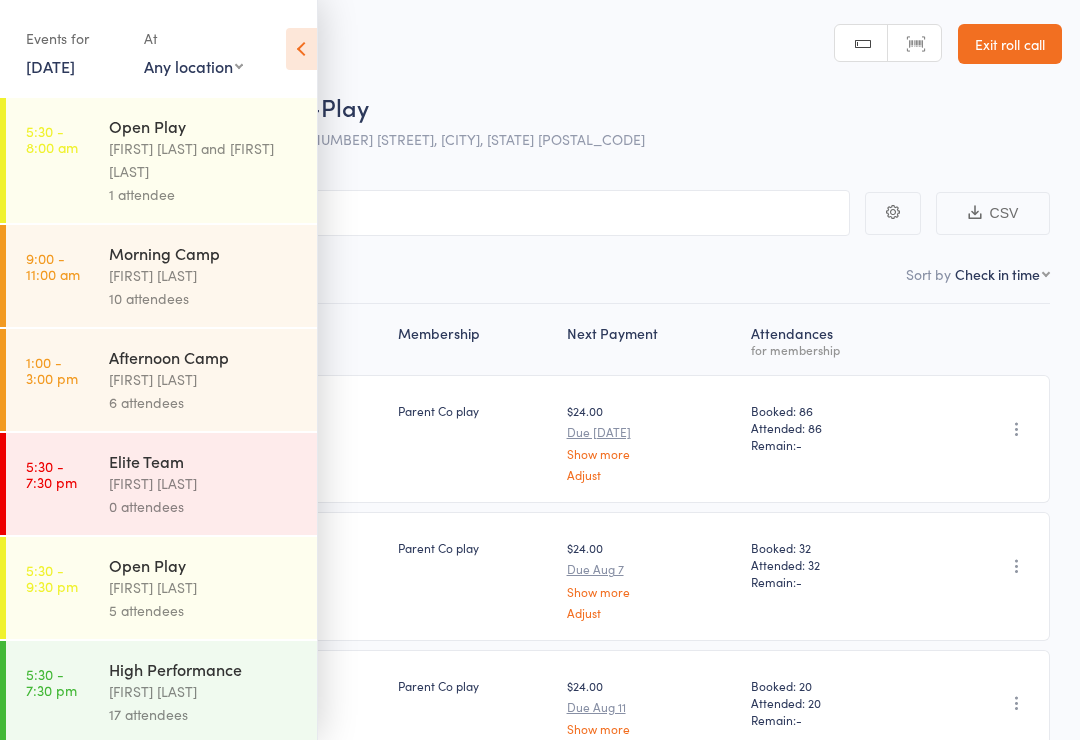 click on "[FIRST] [LAST]" at bounding box center (204, 587) 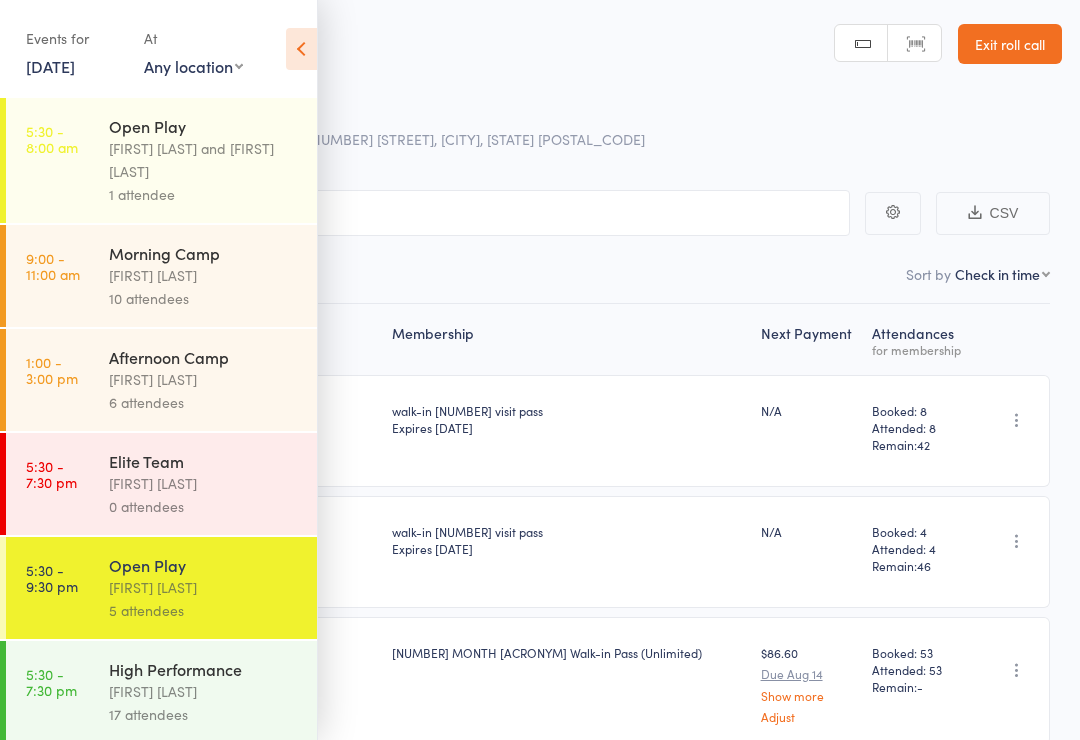 click at bounding box center (301, 49) 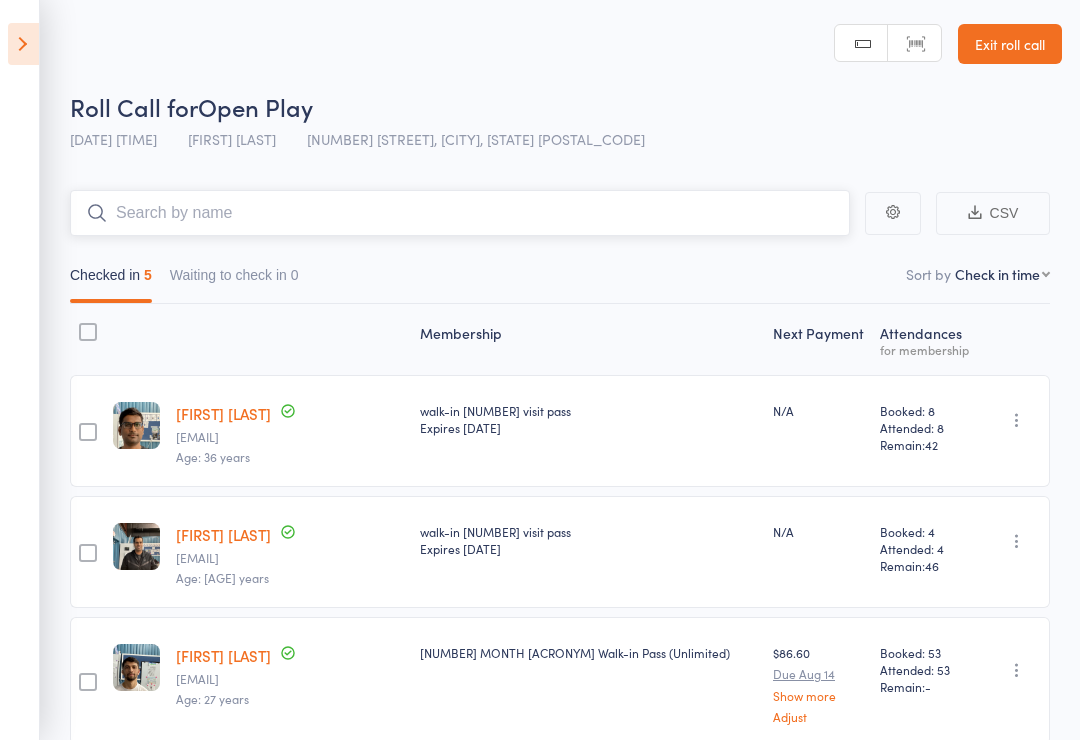 click at bounding box center (460, 213) 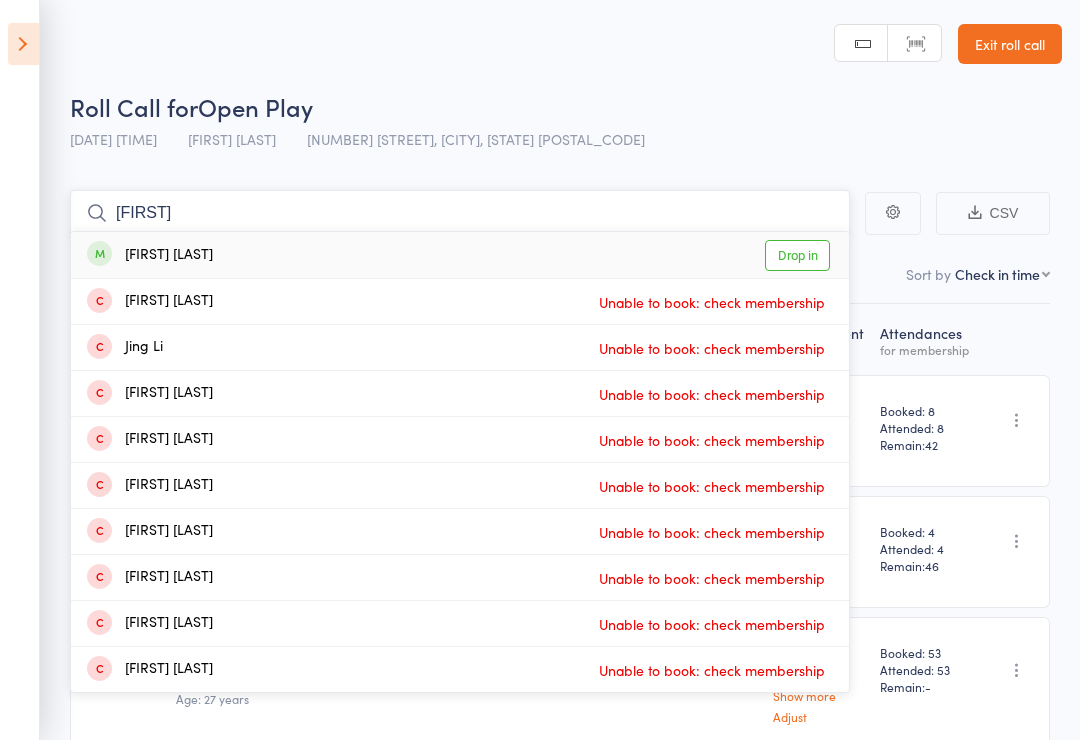 type on "[FIRST]" 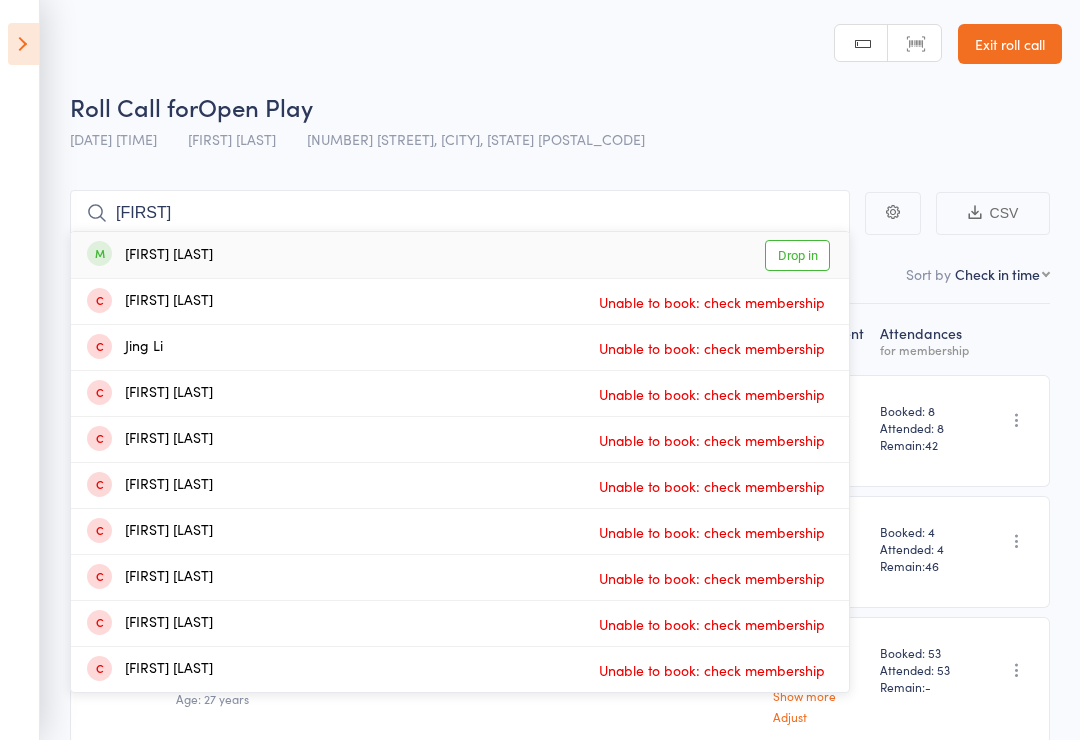 click on "Drop in" at bounding box center [797, 255] 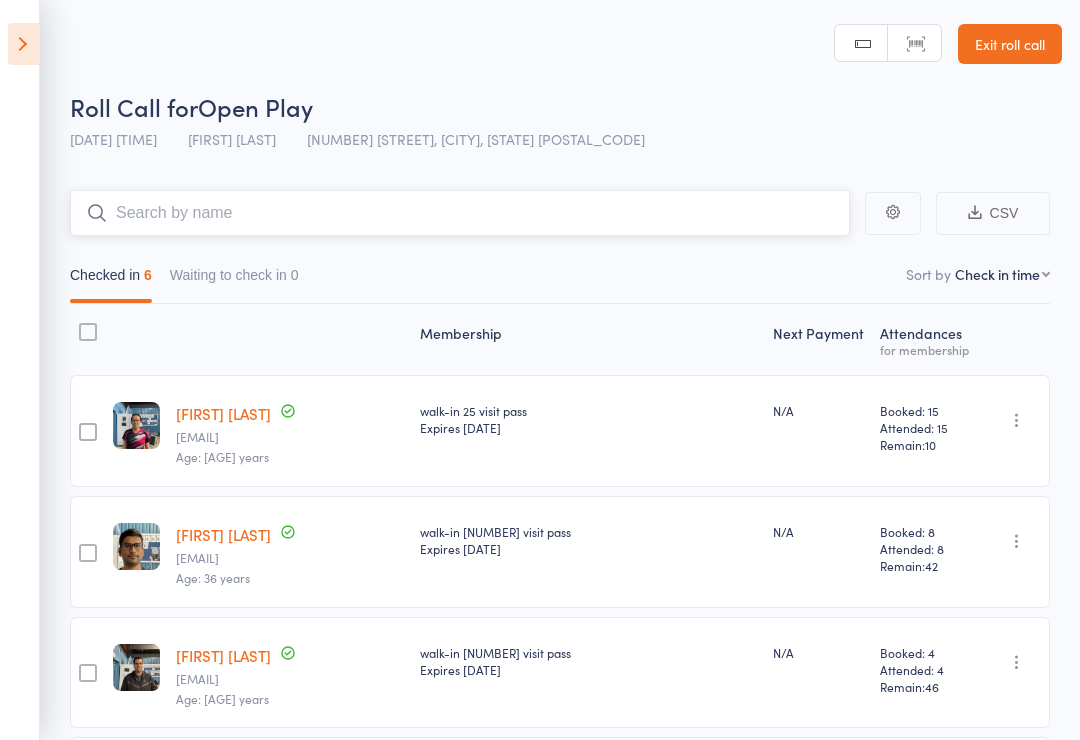 click at bounding box center [460, 213] 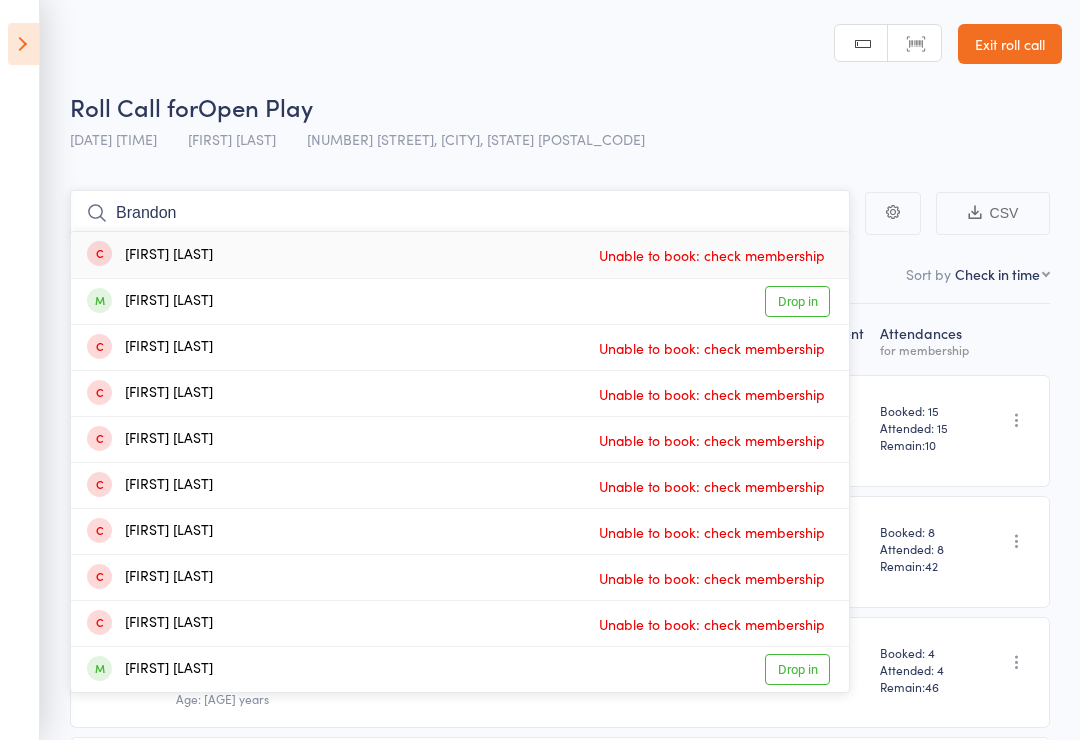 type on "Brandon" 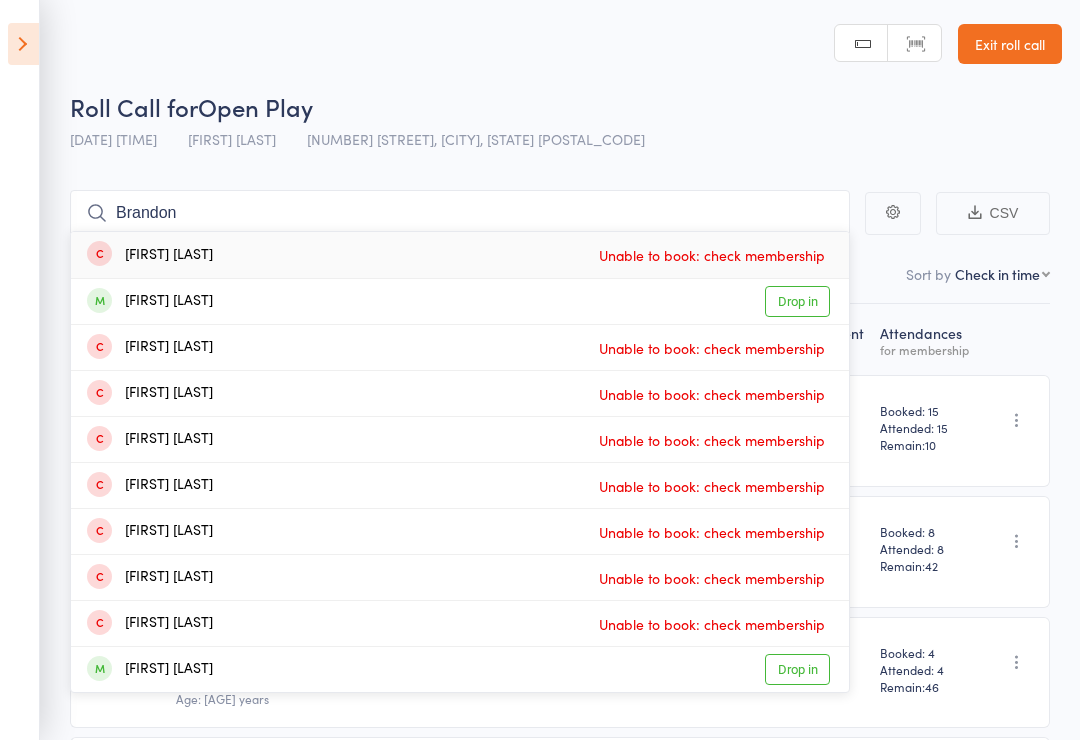 click on "Drop in" at bounding box center [797, 301] 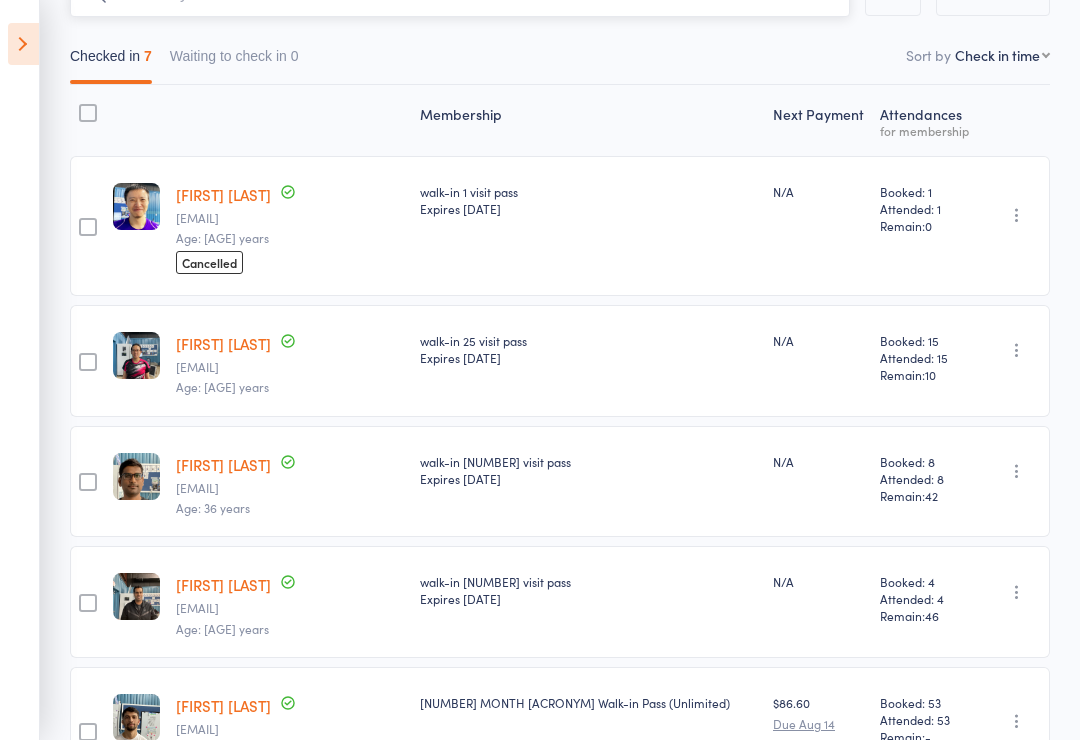 scroll, scrollTop: 0, scrollLeft: 0, axis: both 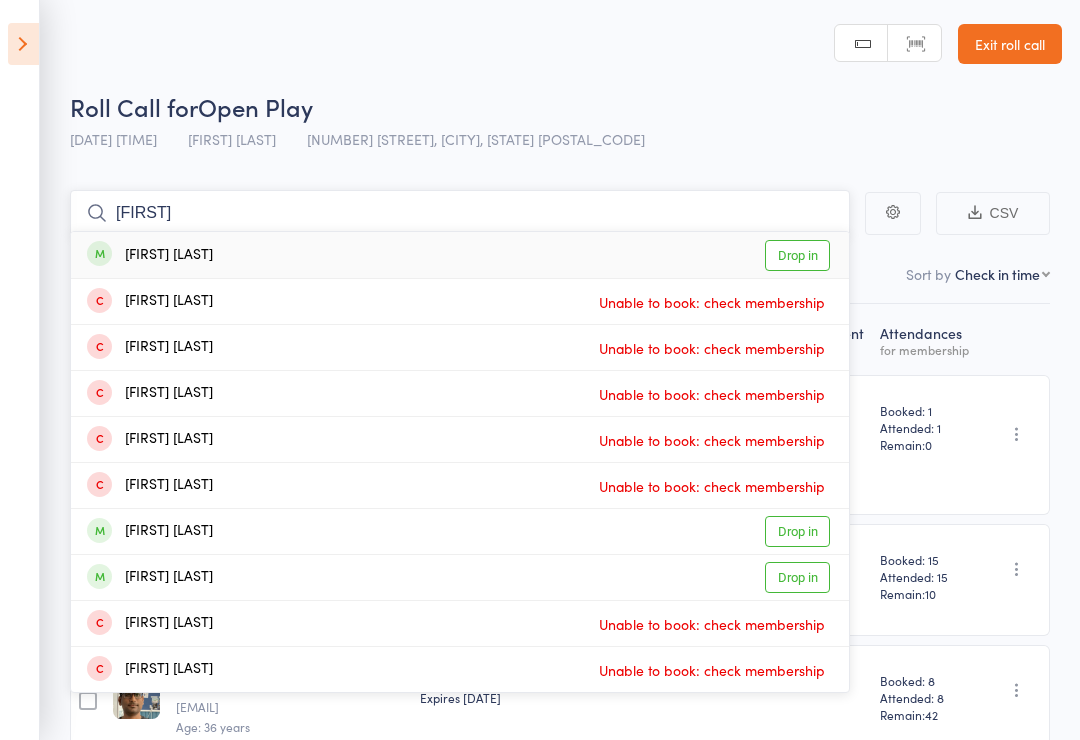 type on "[FIRST]" 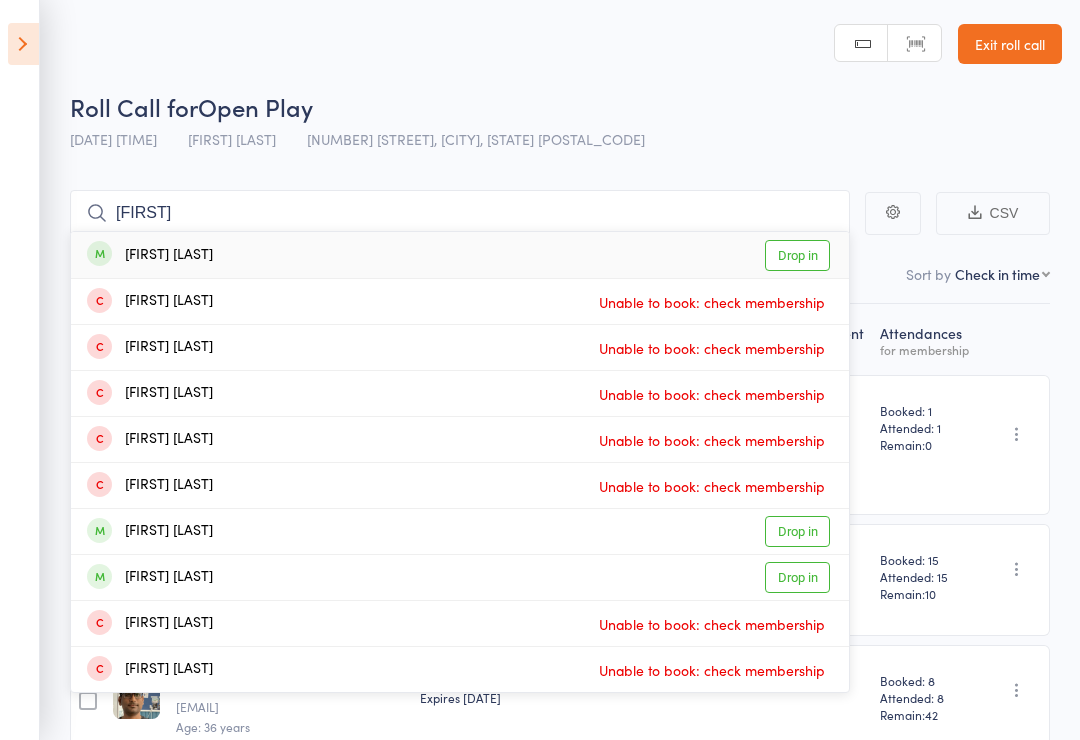 click on "Drop in" at bounding box center [797, 255] 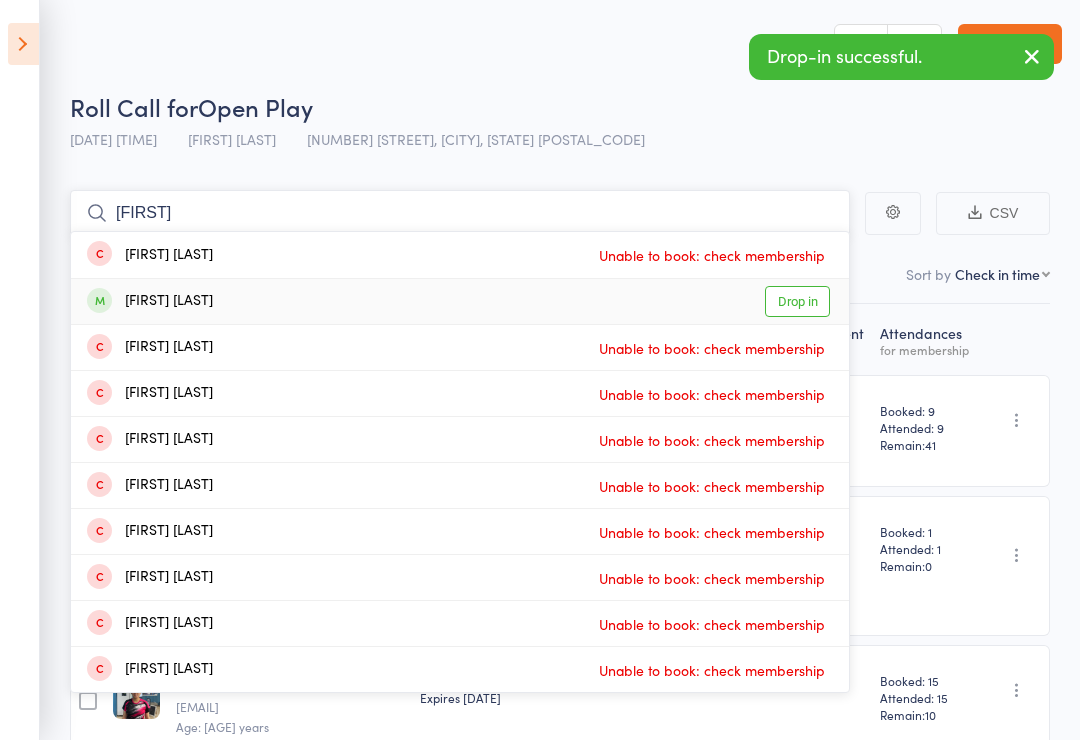 type on "[FIRST]" 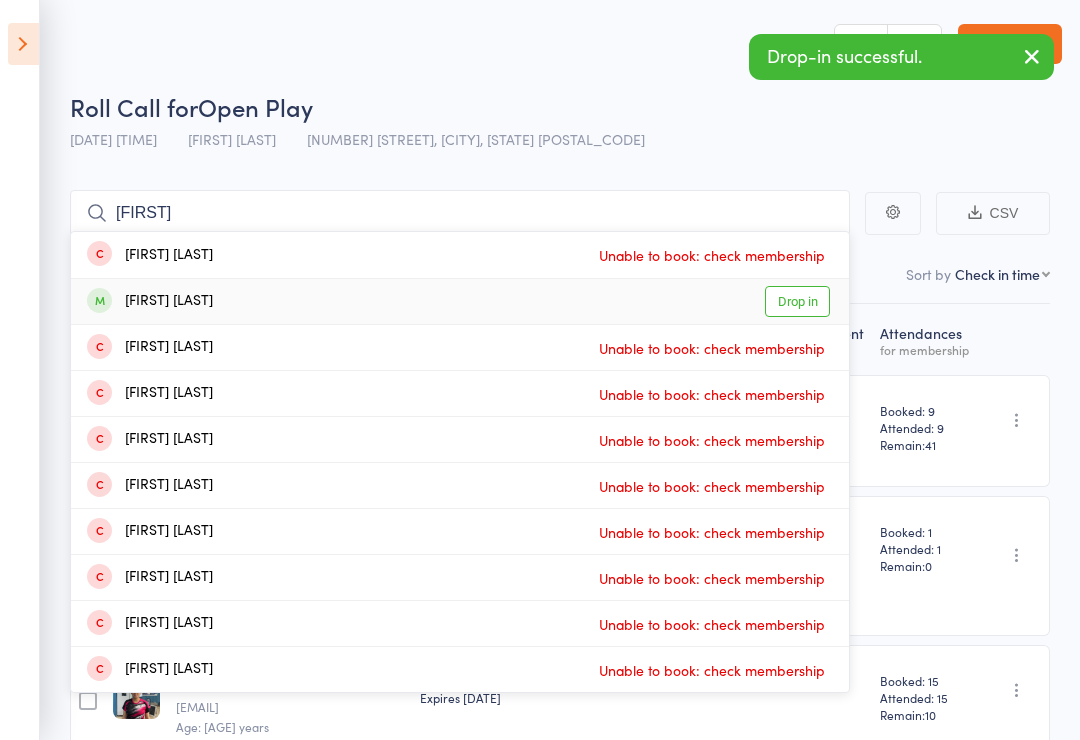 click on "Drop in" at bounding box center (797, 301) 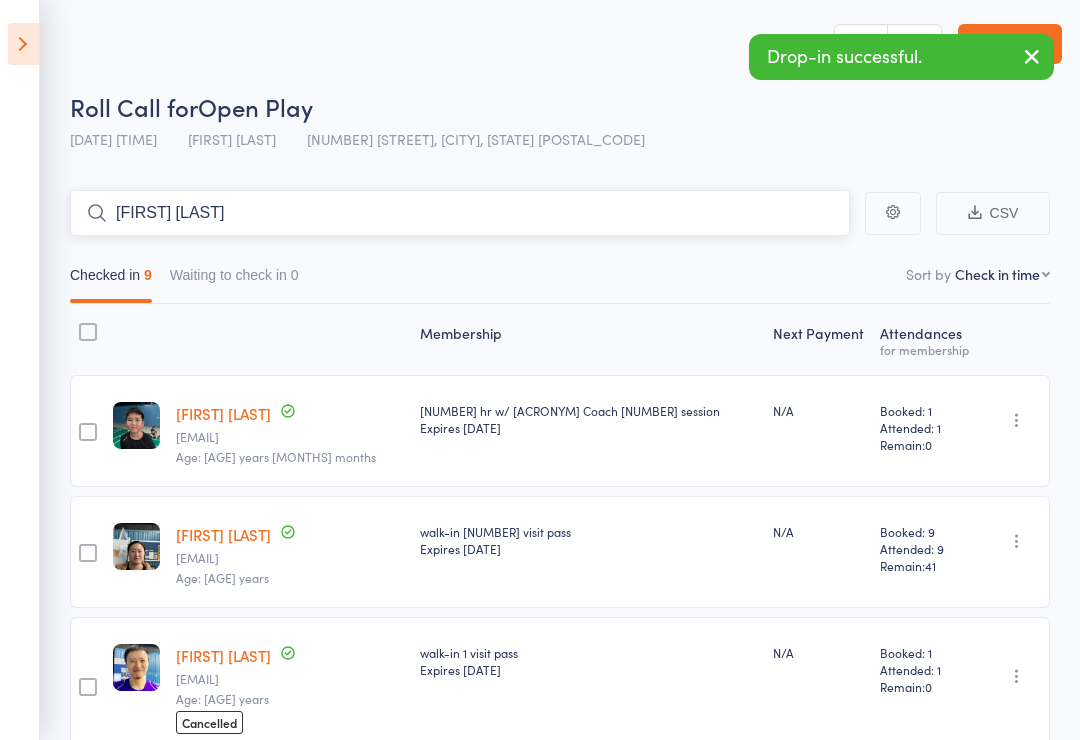 type on "L" 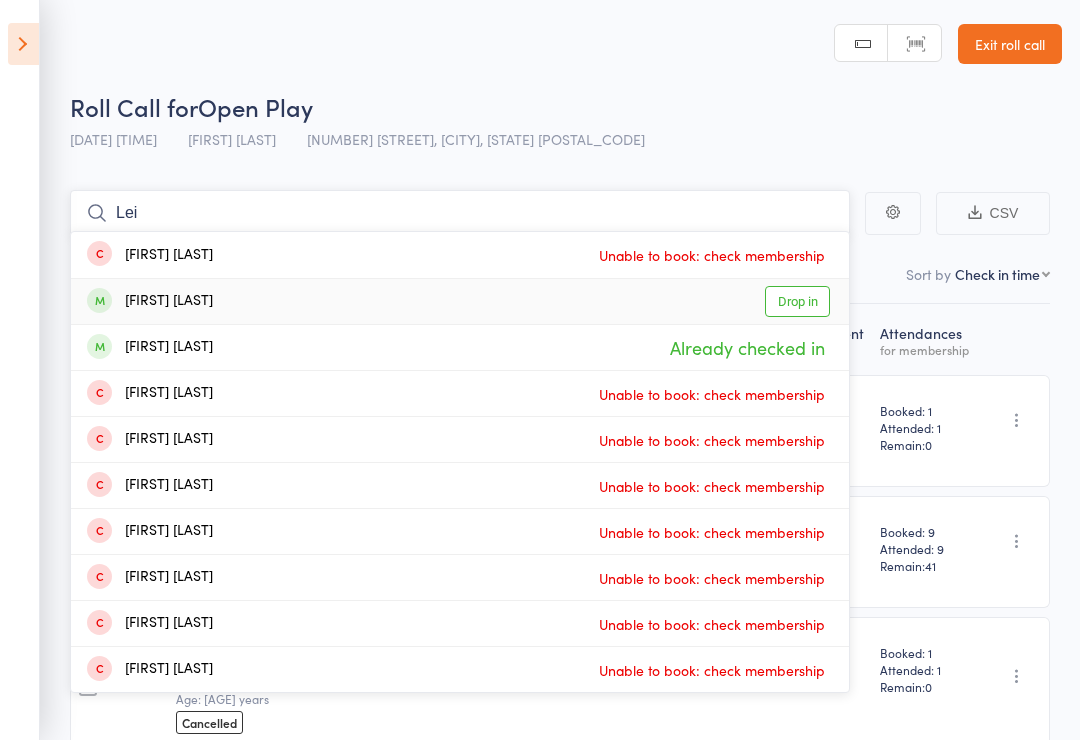 type on "Lei" 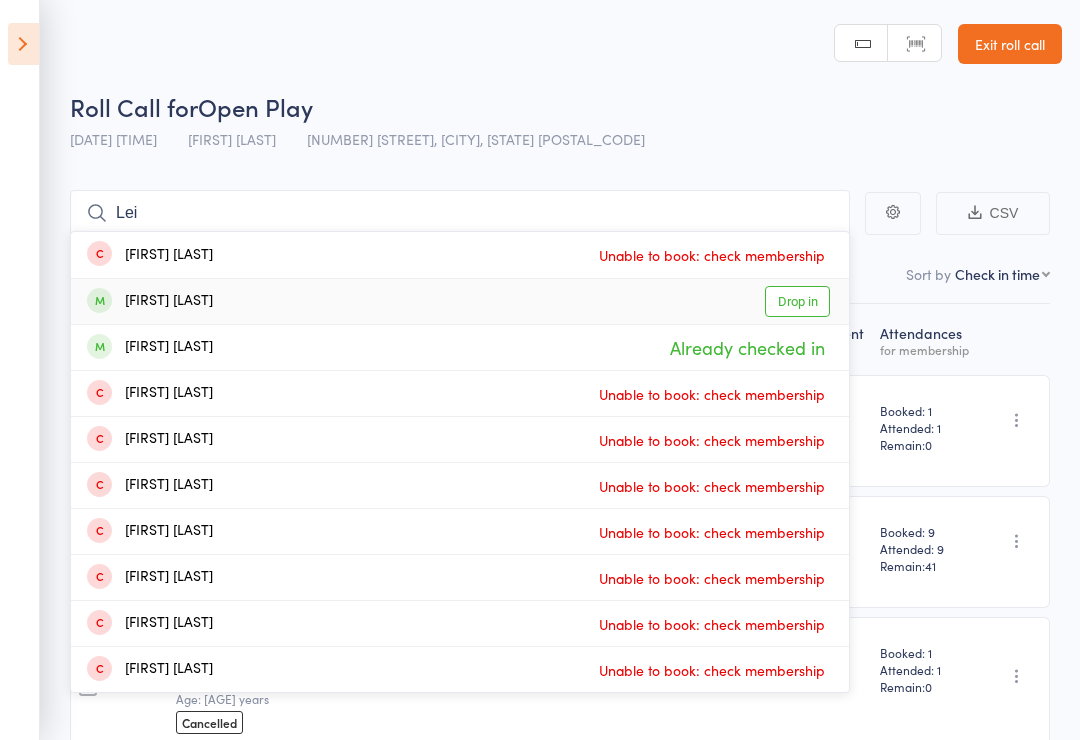 click on "Drop in" at bounding box center [797, 301] 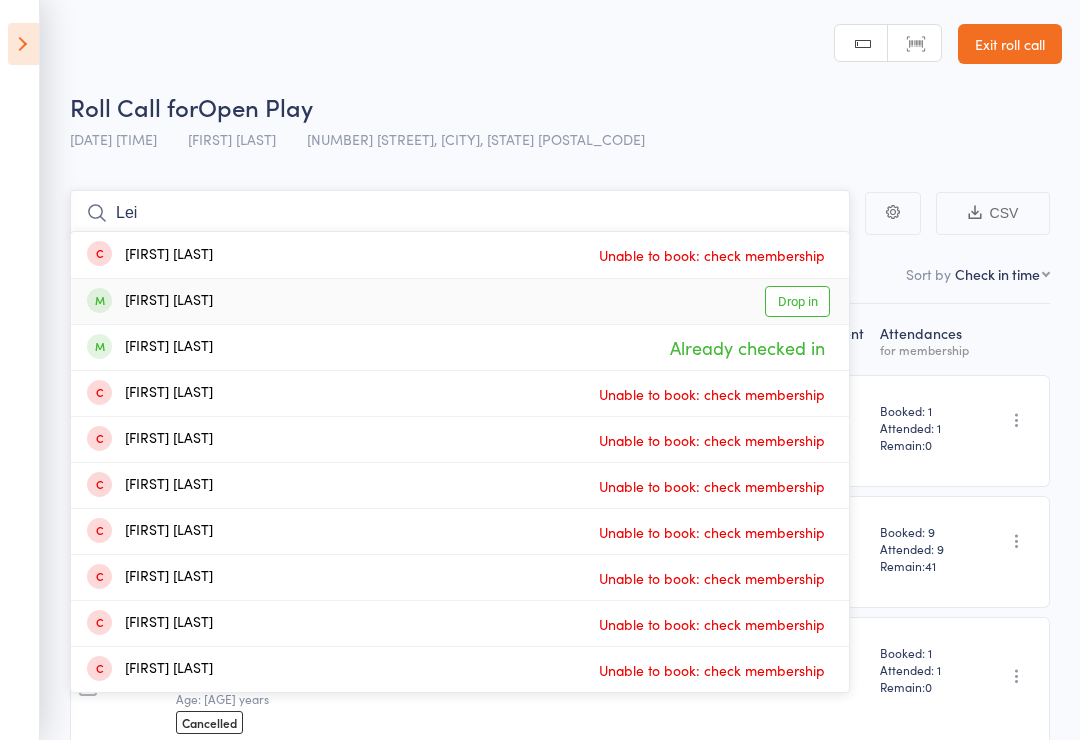 type 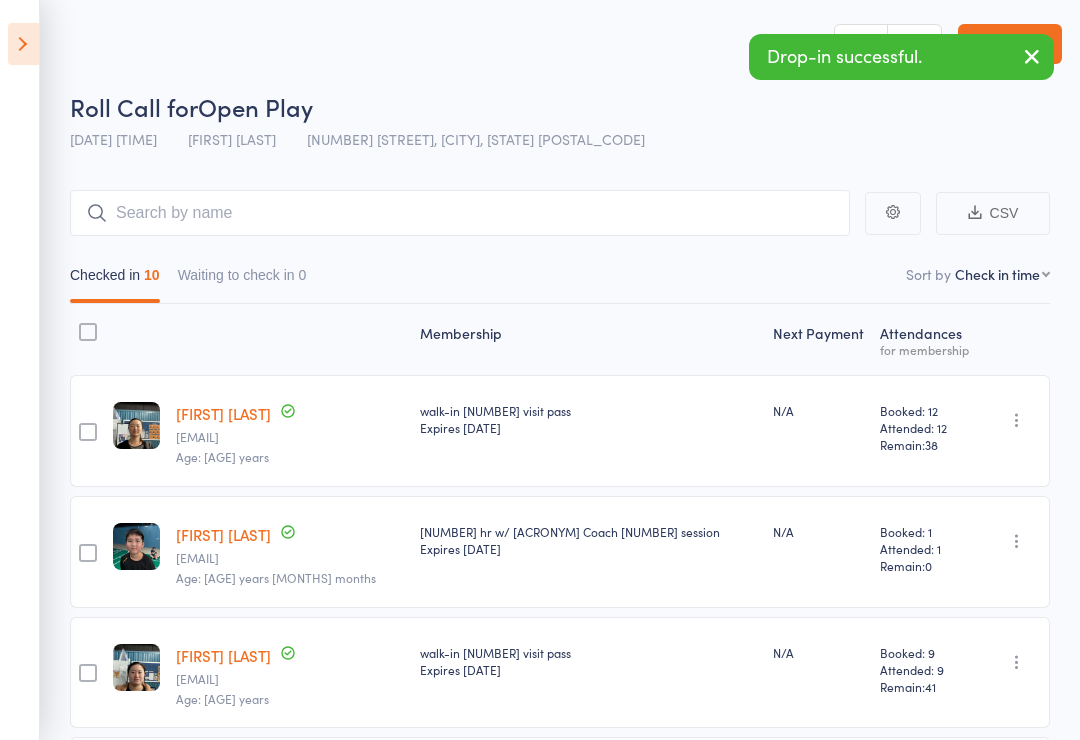 click at bounding box center (1017, 541) 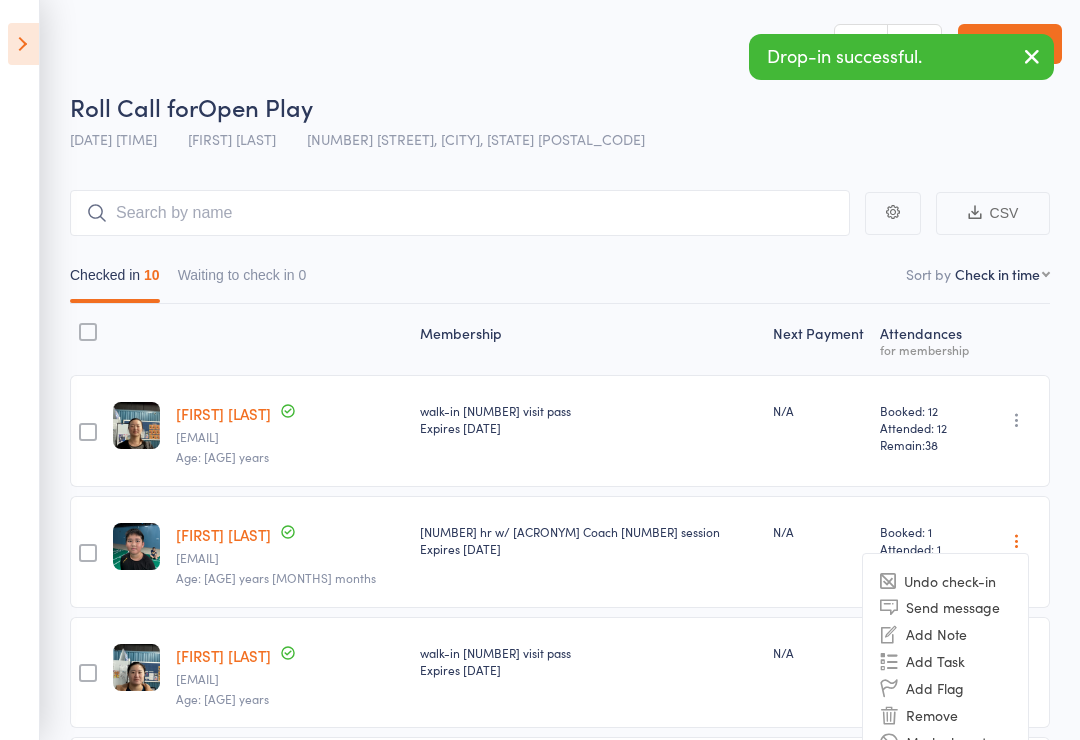 click on "Remove" at bounding box center (945, 714) 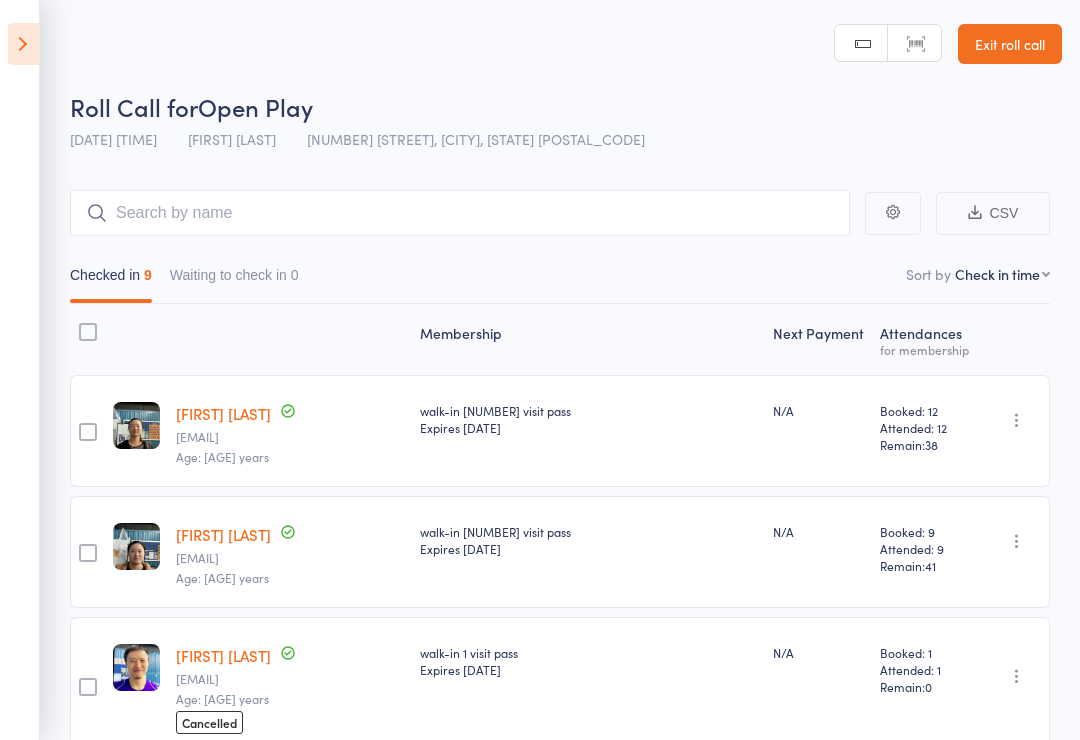 click on "Roll Call for Open Play [DATE] [TIME] [FIRST] [LAST] [NUMBER] [STREET], [CITY], [STATE] Manual search Scanner input Exit roll call" at bounding box center [540, 80] 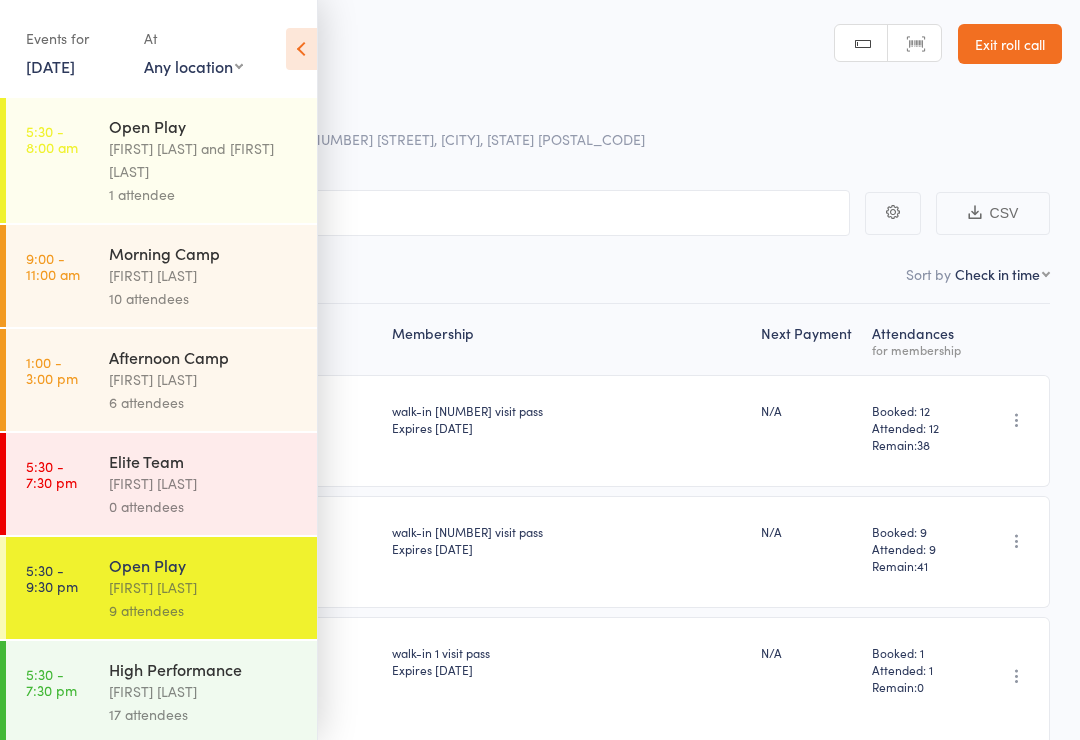 click on "17 attendees" at bounding box center [204, 714] 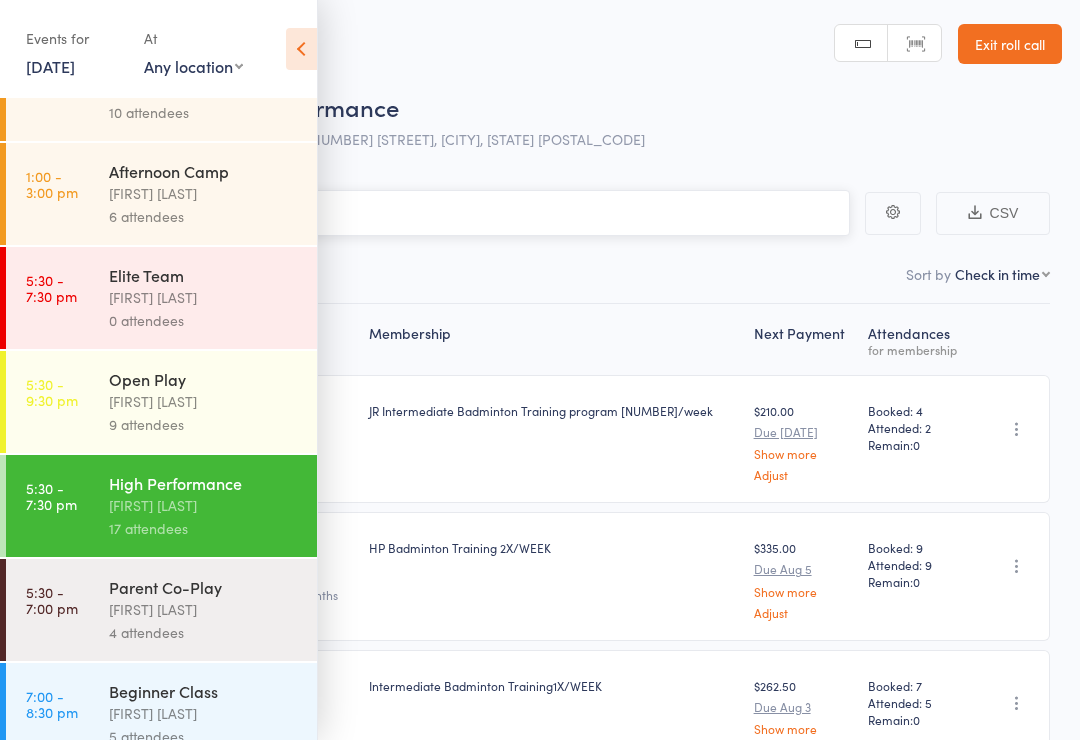 scroll, scrollTop: 187, scrollLeft: 0, axis: vertical 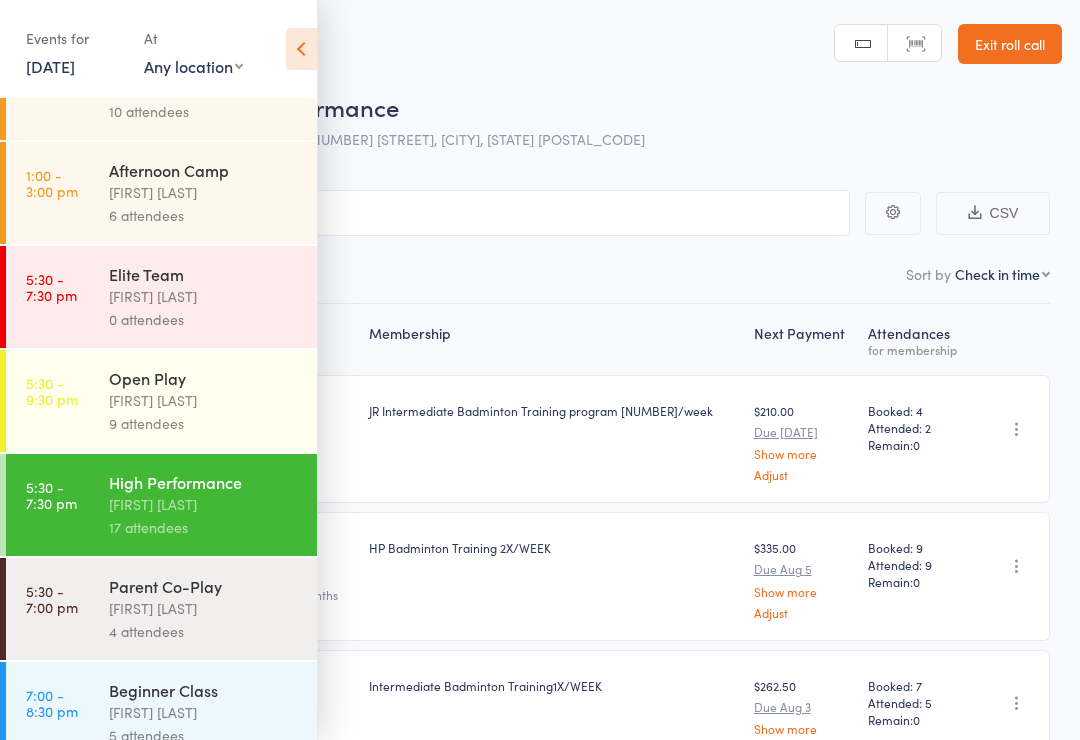 click on "[TIME] - [TIME] [LEVEL] Class [FIRST] [LAST] [NUMBER] attendees" at bounding box center [161, 713] 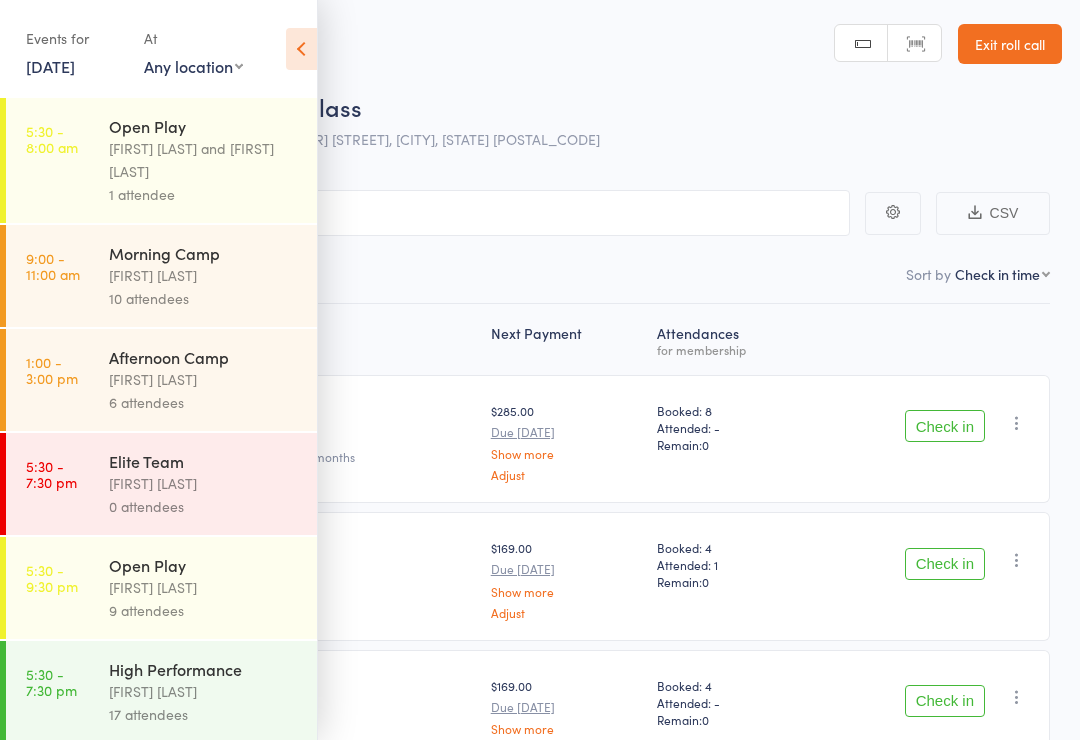 click at bounding box center [301, 49] 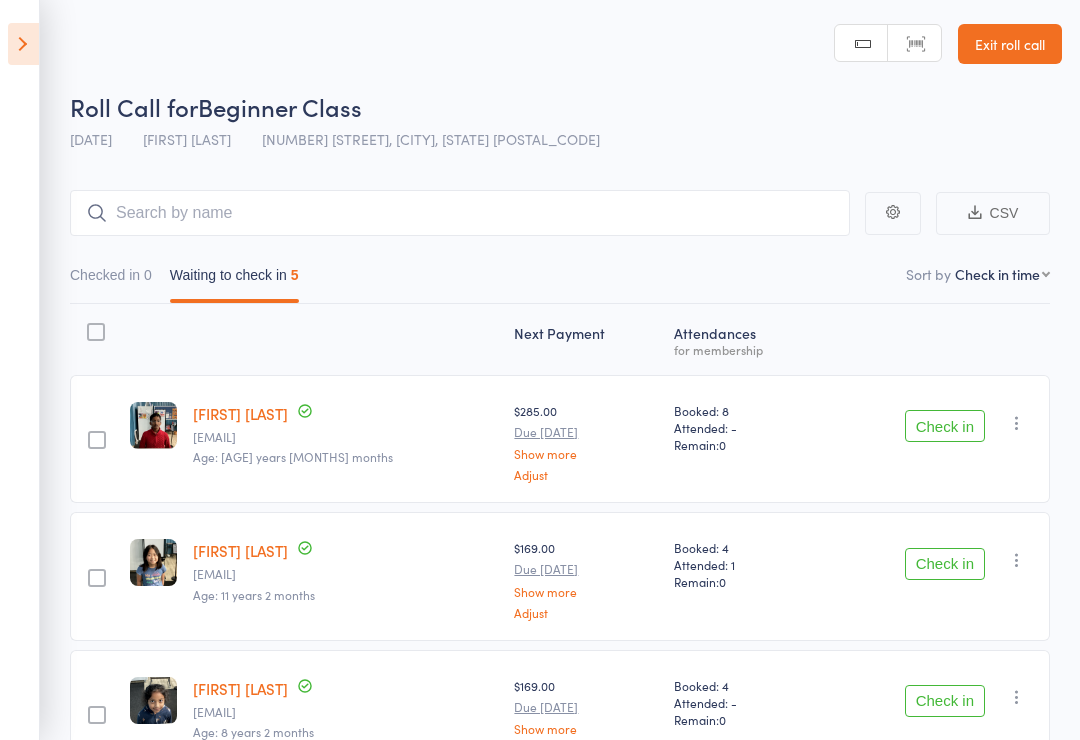 click on "Check in" at bounding box center (945, 564) 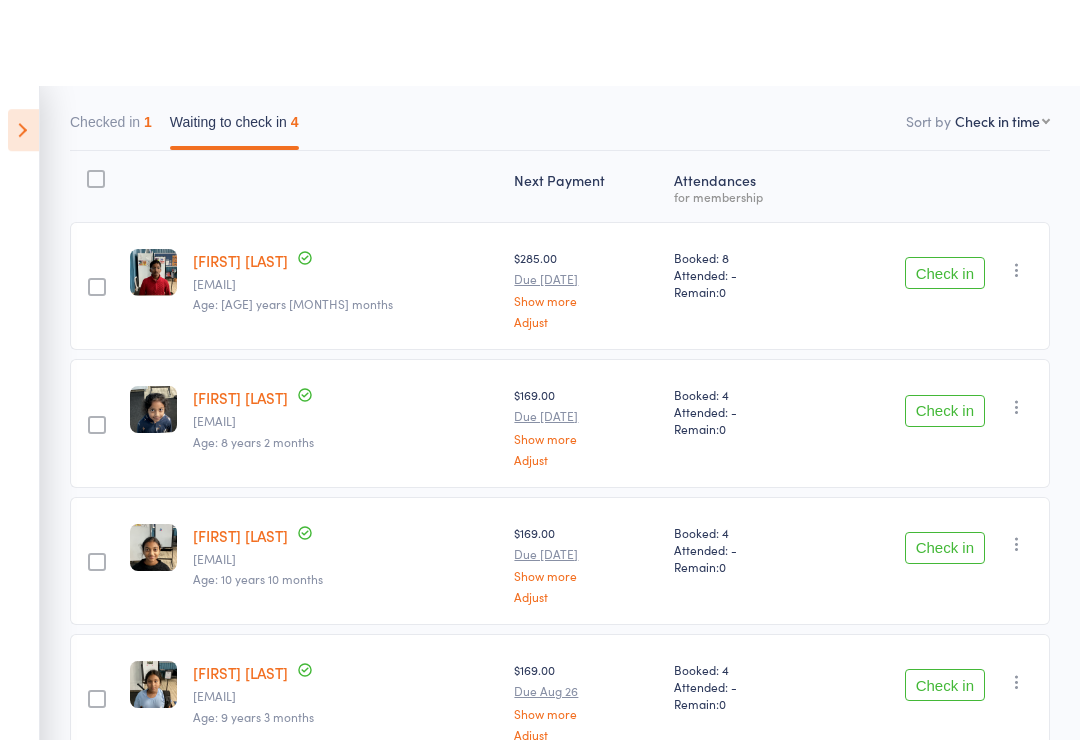 scroll, scrollTop: 0, scrollLeft: 0, axis: both 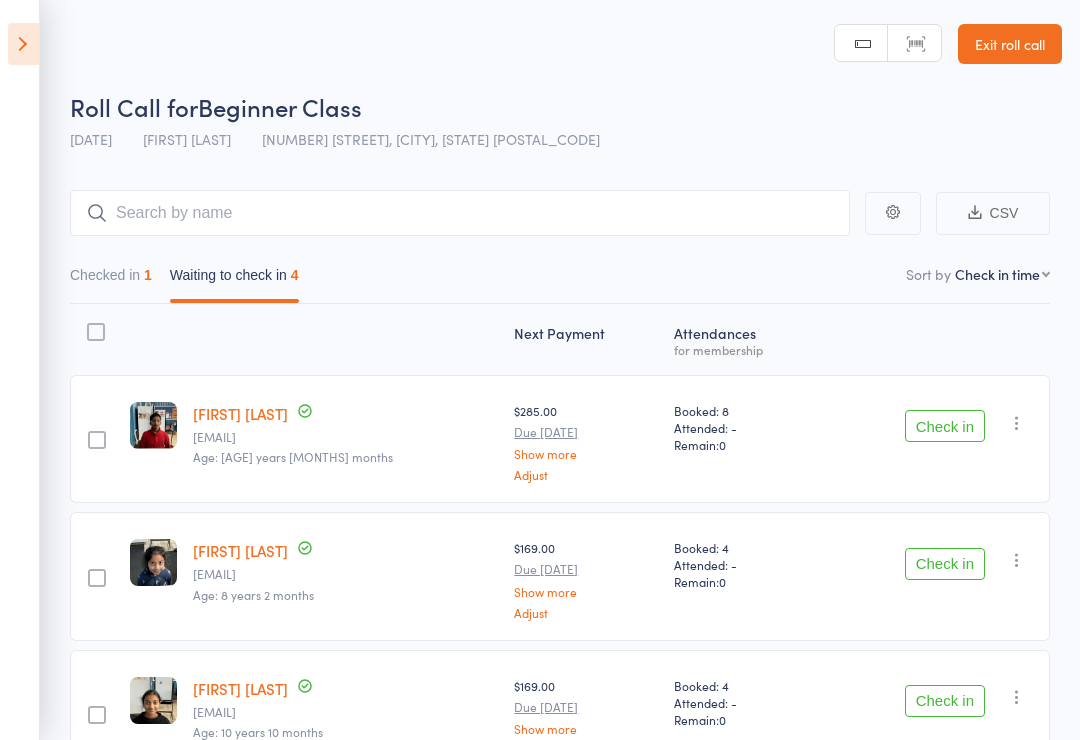 click at bounding box center (23, 44) 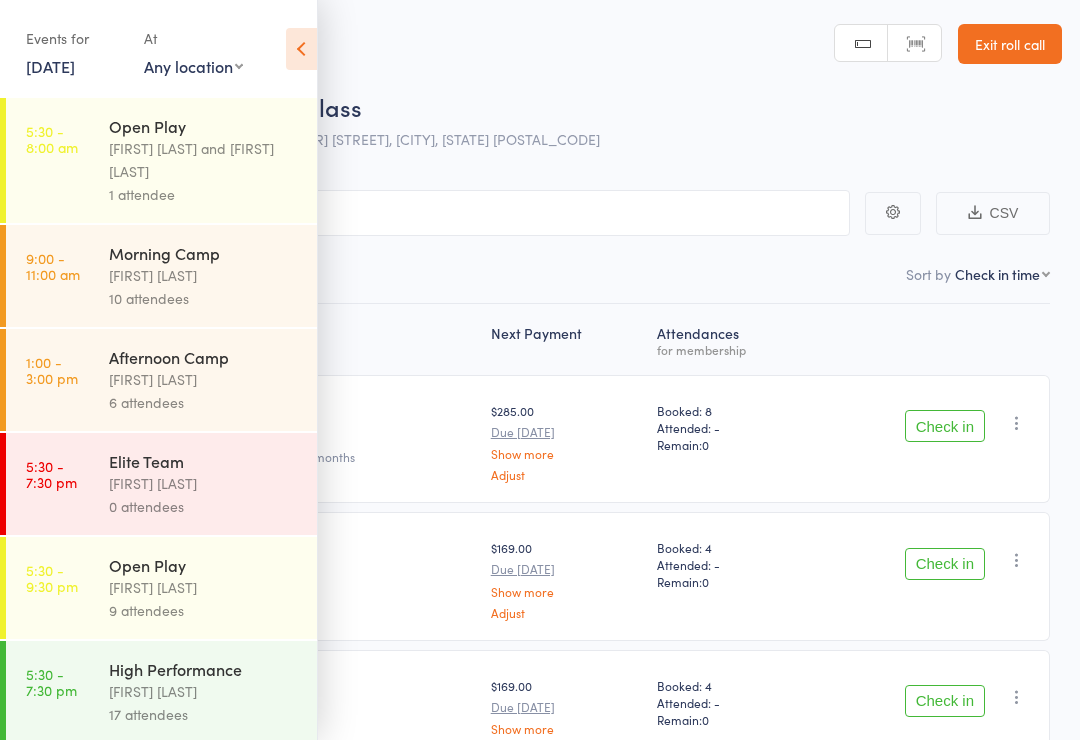 click on "Open Play" at bounding box center [204, 565] 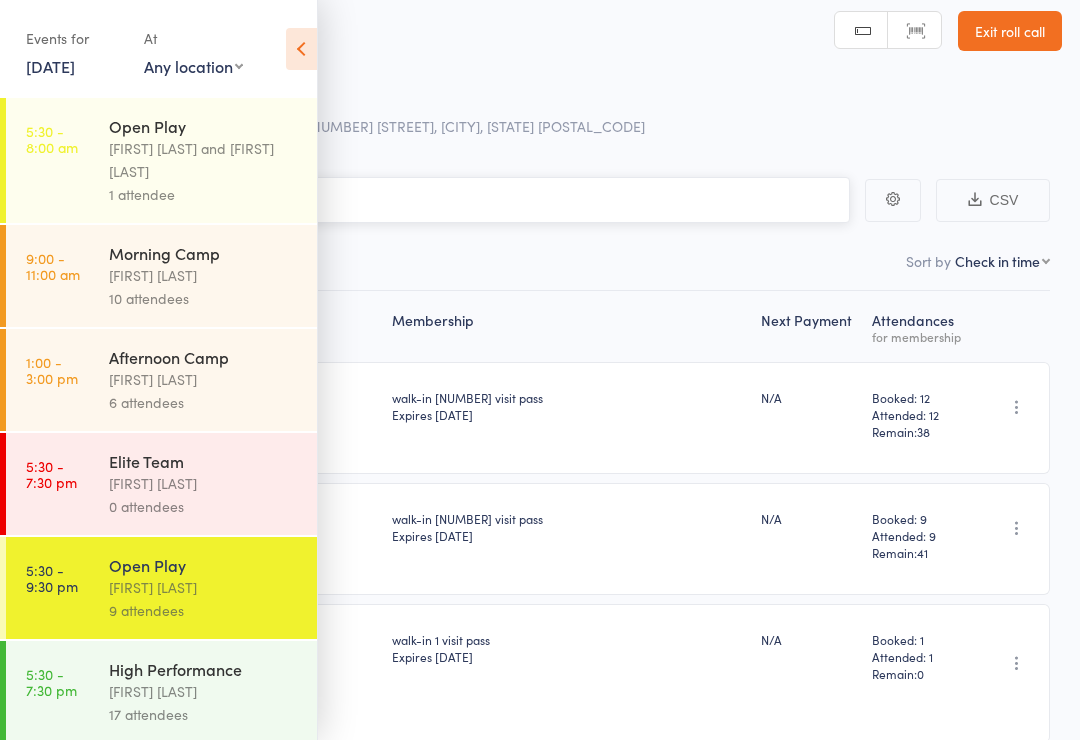 scroll, scrollTop: 2, scrollLeft: 0, axis: vertical 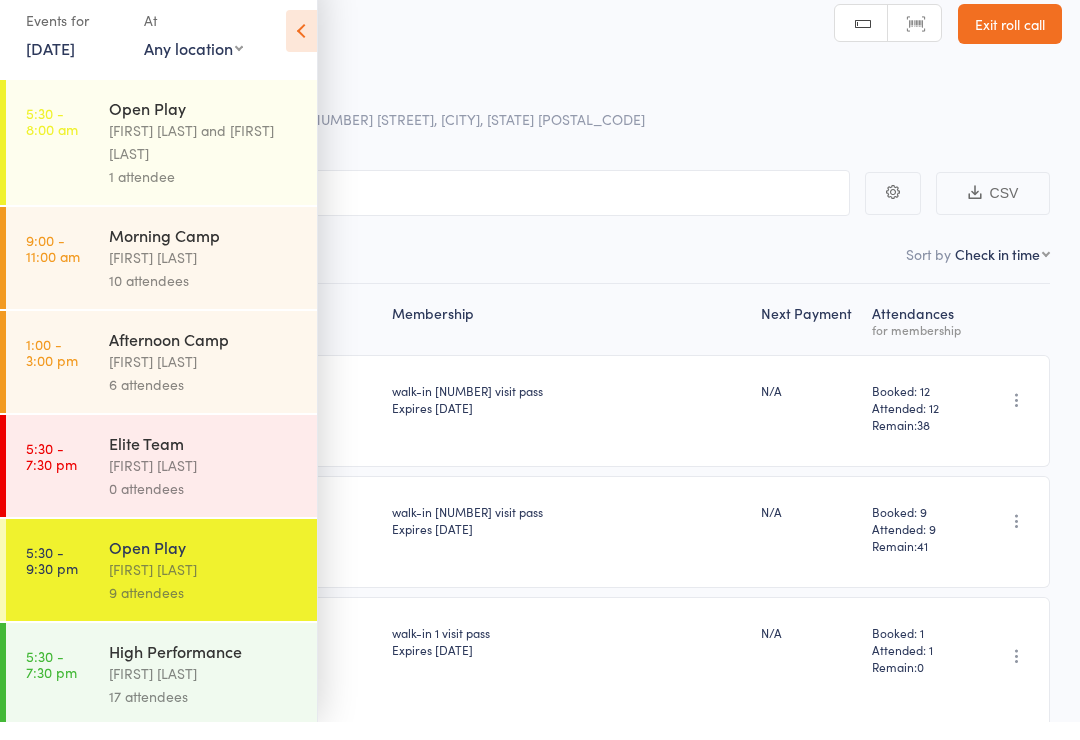 click at bounding box center [301, 49] 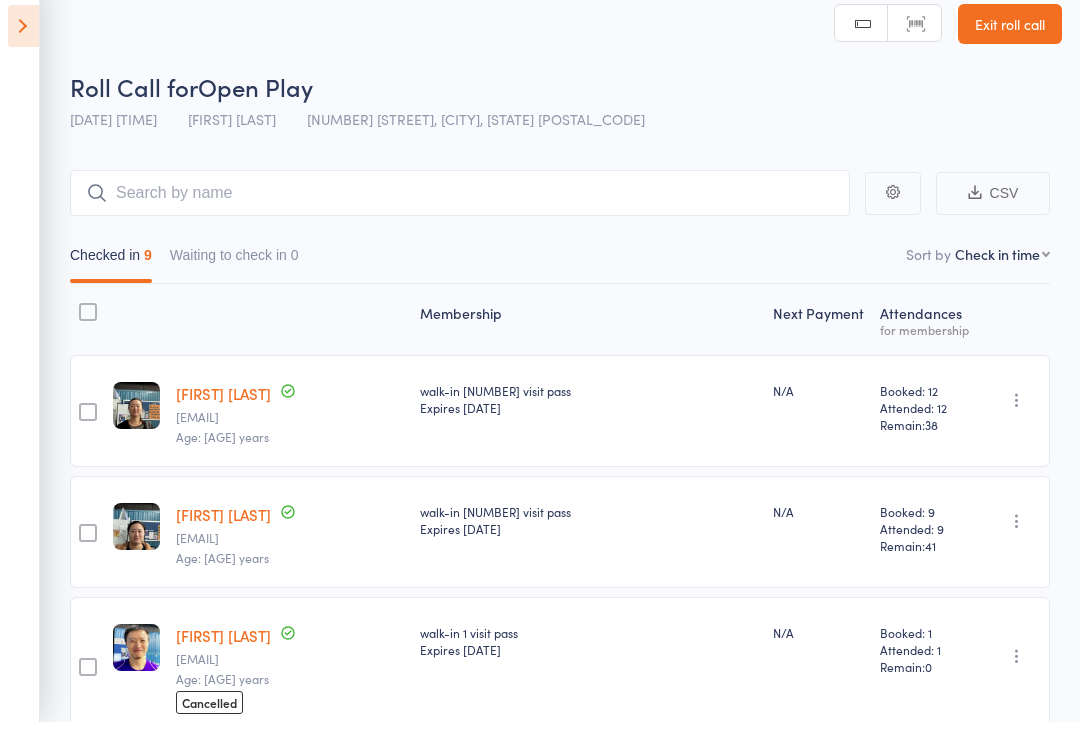 scroll, scrollTop: 20, scrollLeft: 0, axis: vertical 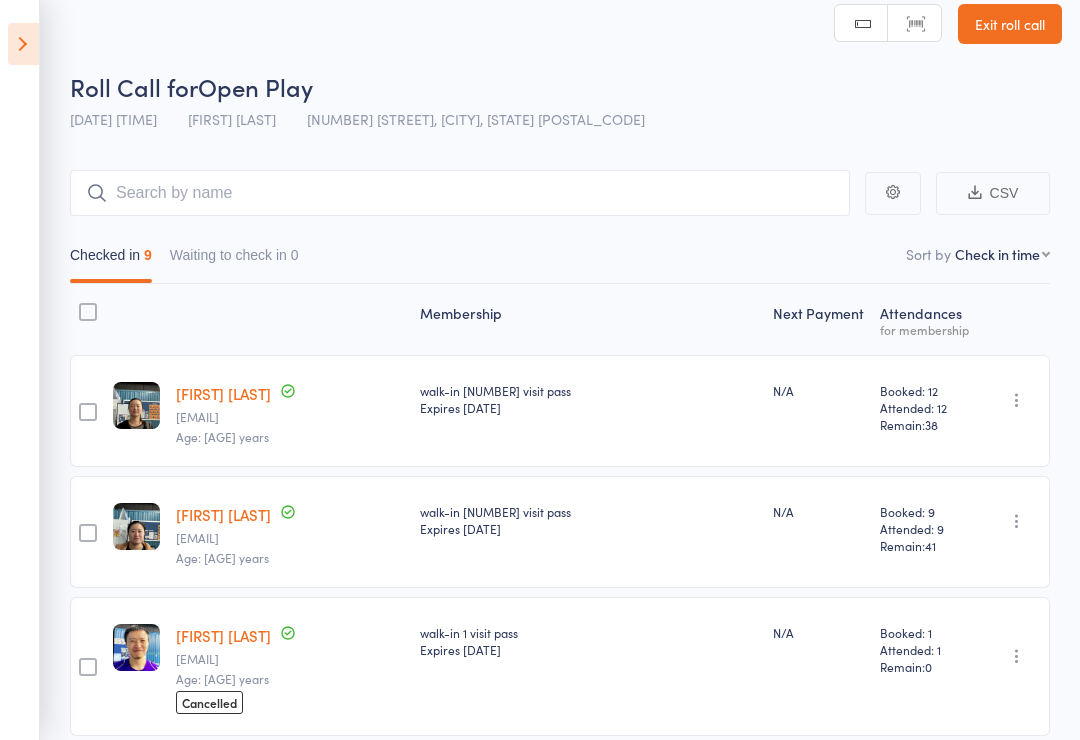 click at bounding box center (23, 44) 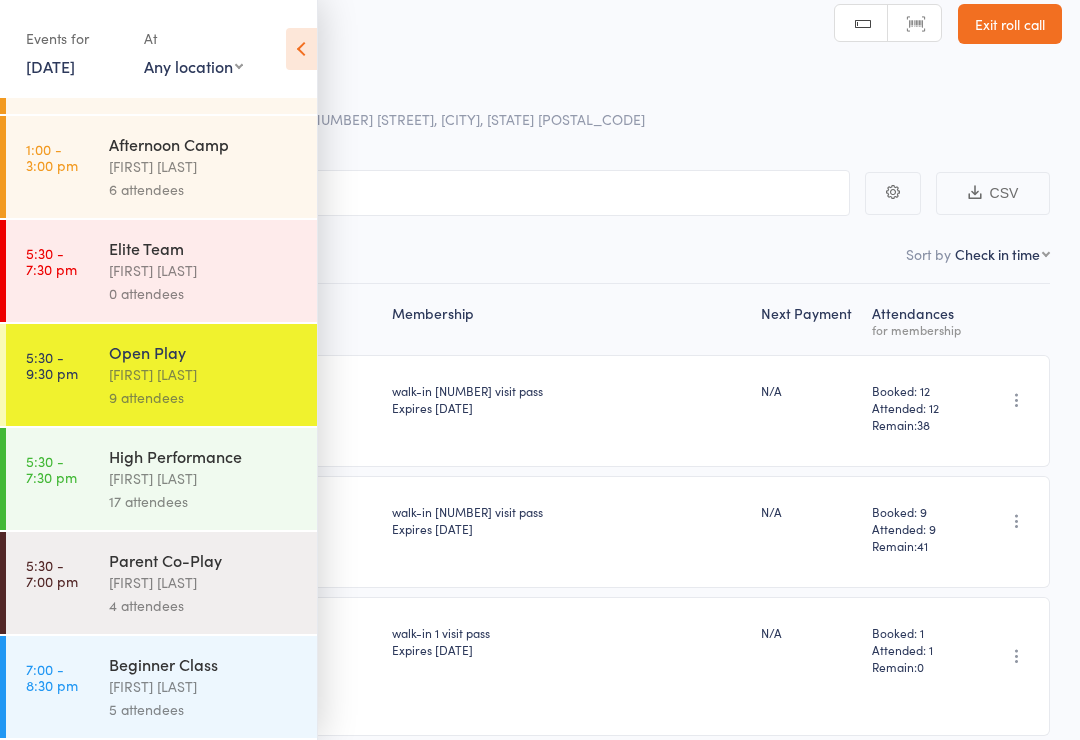 scroll, scrollTop: 229, scrollLeft: 0, axis: vertical 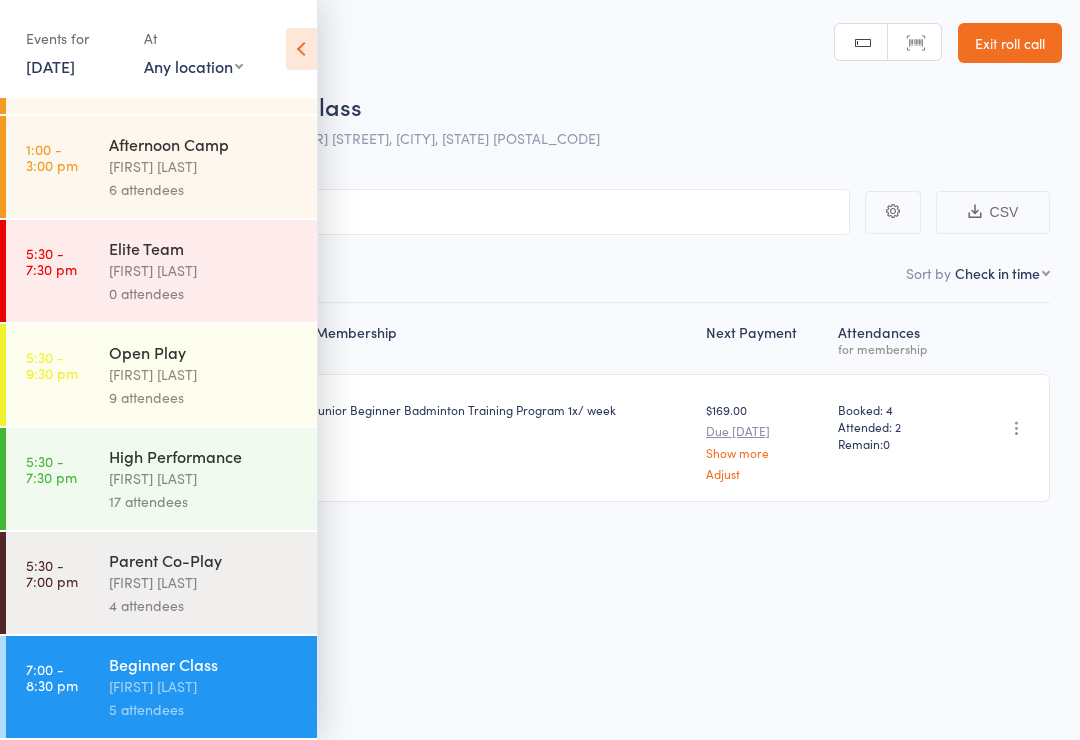 click on "[FIRST] [LAST]" at bounding box center (204, 686) 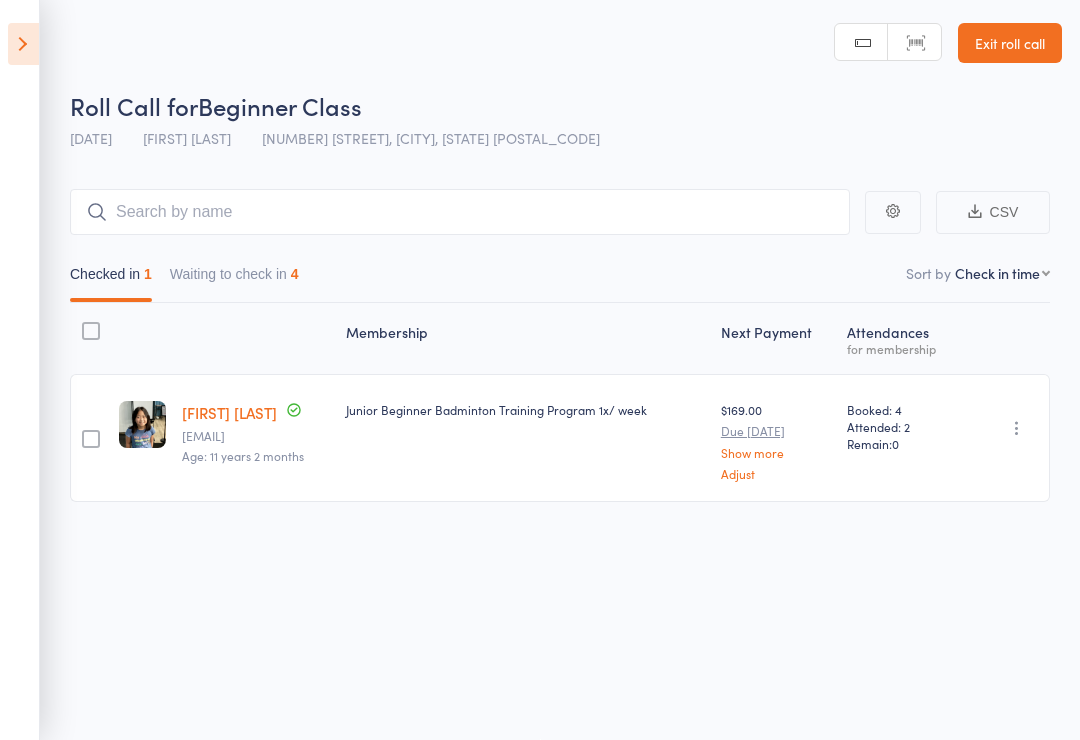 click on "Exit roll call" at bounding box center (1010, 43) 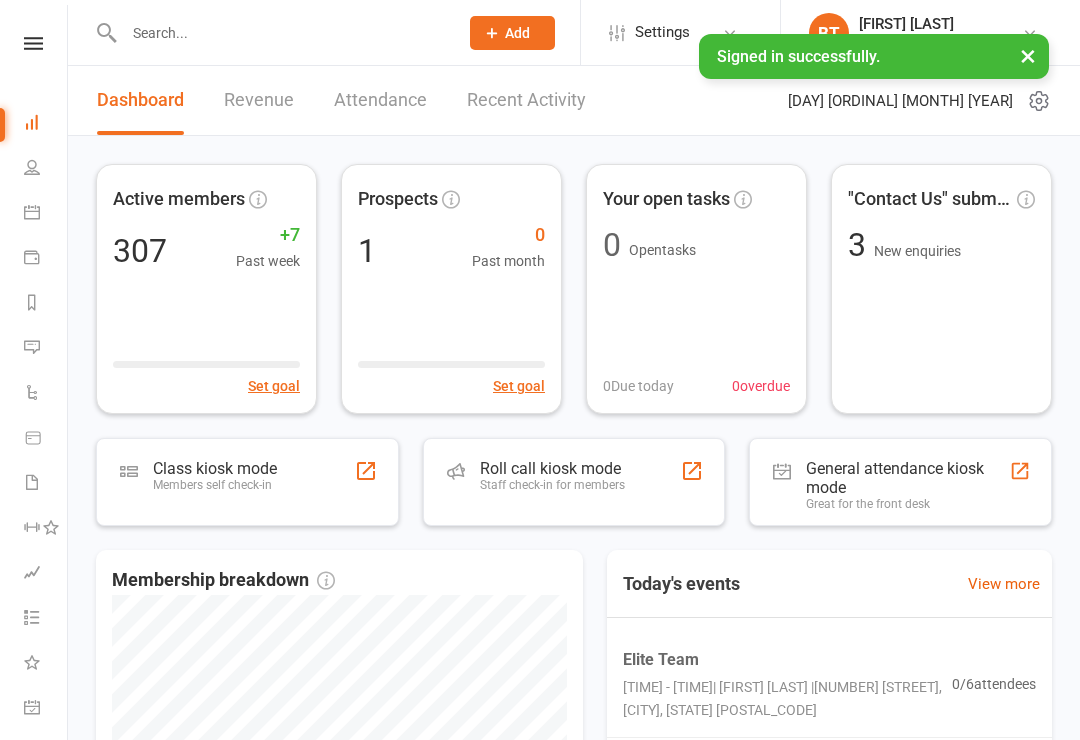 scroll, scrollTop: 0, scrollLeft: 0, axis: both 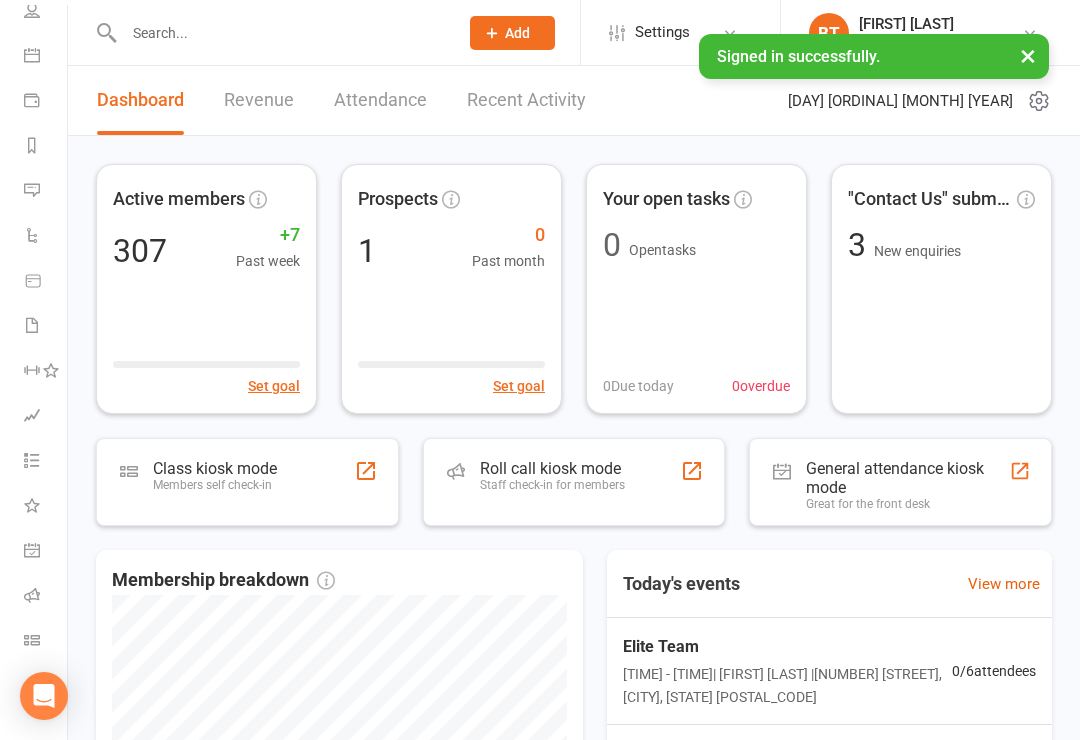 click on "Class check-in" at bounding box center (46, 642) 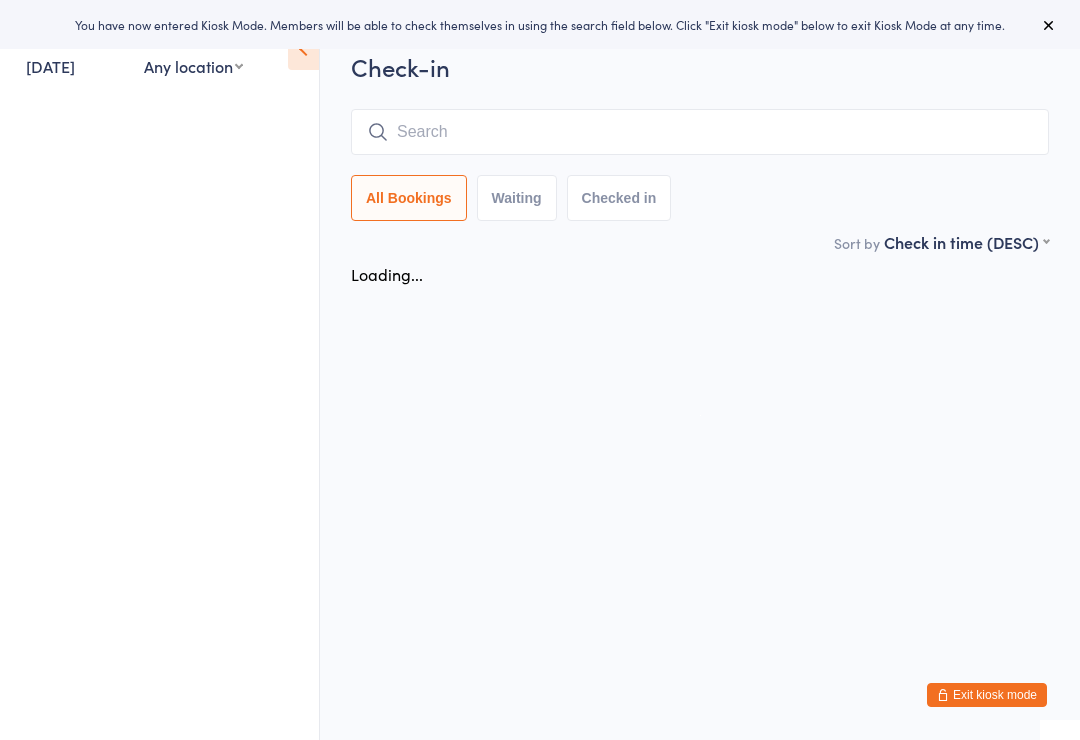 scroll, scrollTop: 0, scrollLeft: 0, axis: both 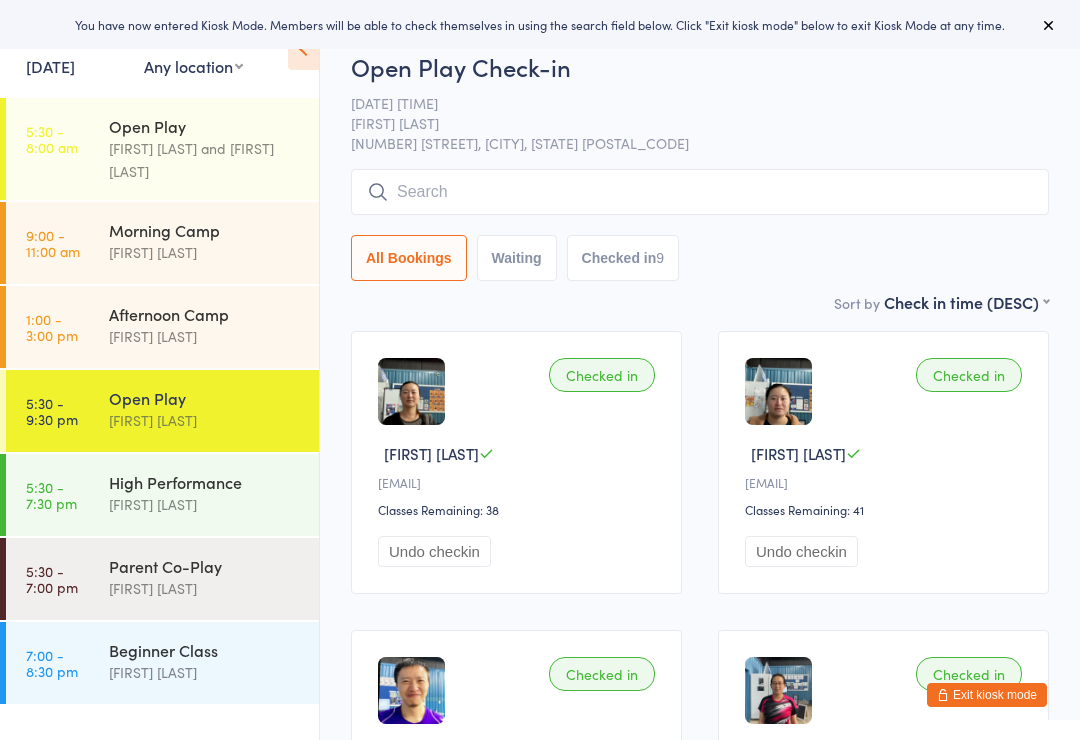 click on "[FIRST] [LAST]" at bounding box center (205, 672) 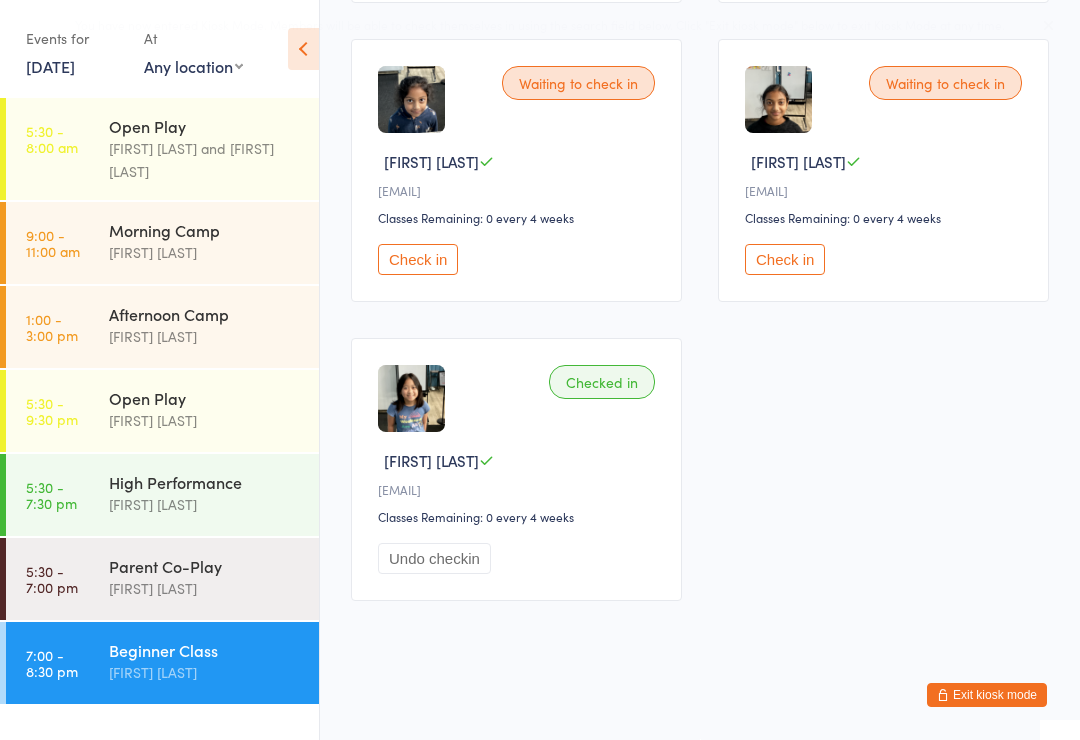 scroll, scrollTop: 597, scrollLeft: 0, axis: vertical 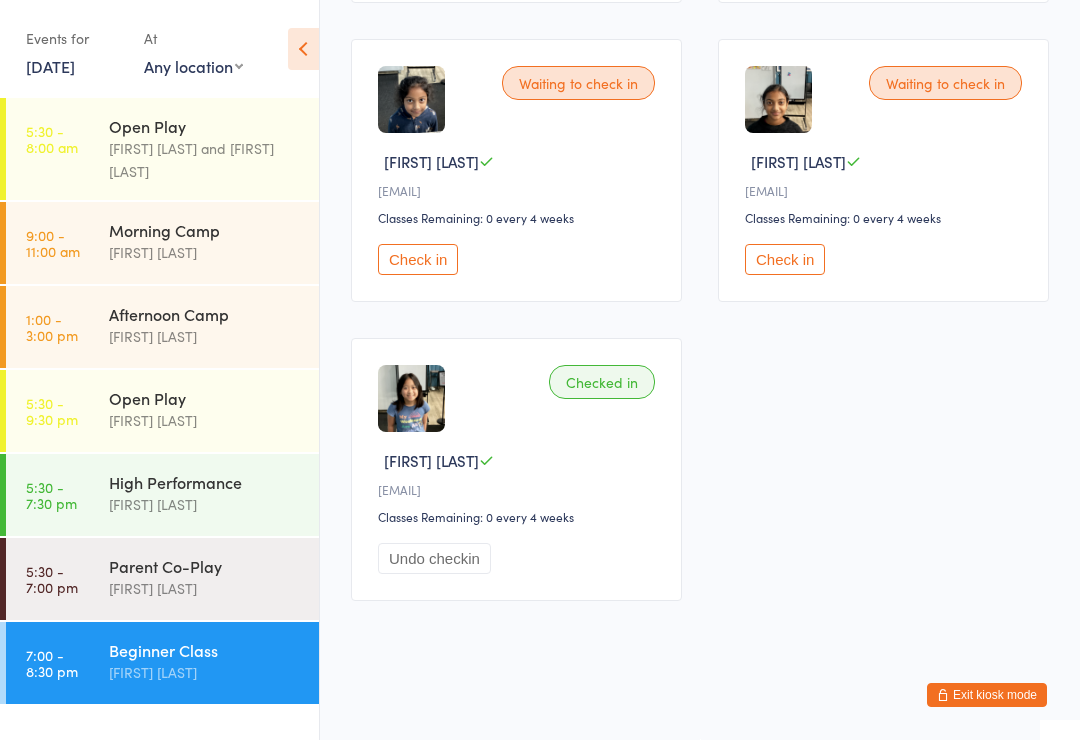 click on "Check in" at bounding box center [785, 259] 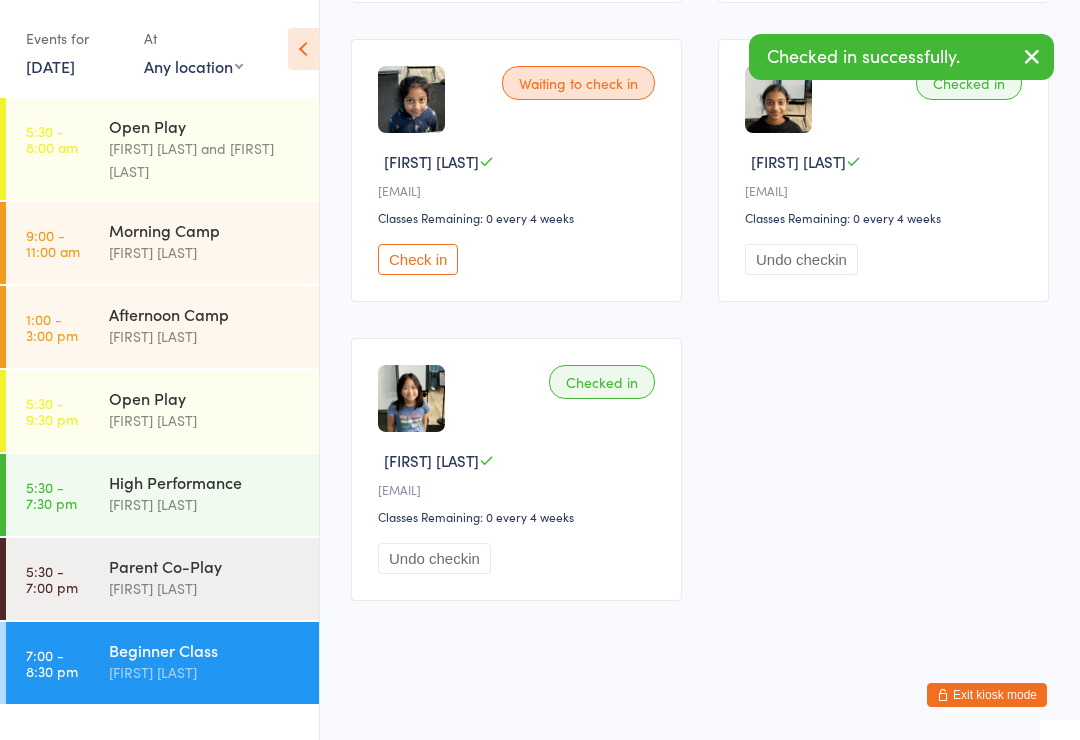 click on "Waiting to check in [FIRST] [LAST]  [EMAIL] Classes Remaining: 0 every 4 weeks   Check in" at bounding box center [516, 170] 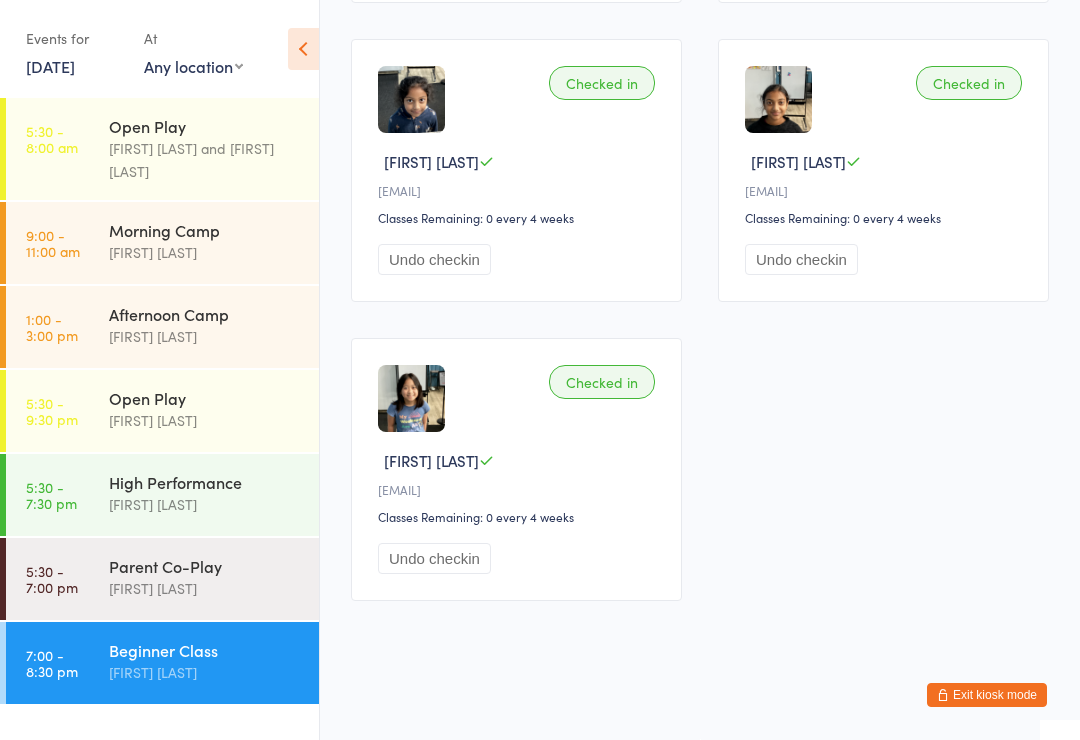 click on "High Performance" at bounding box center (205, 482) 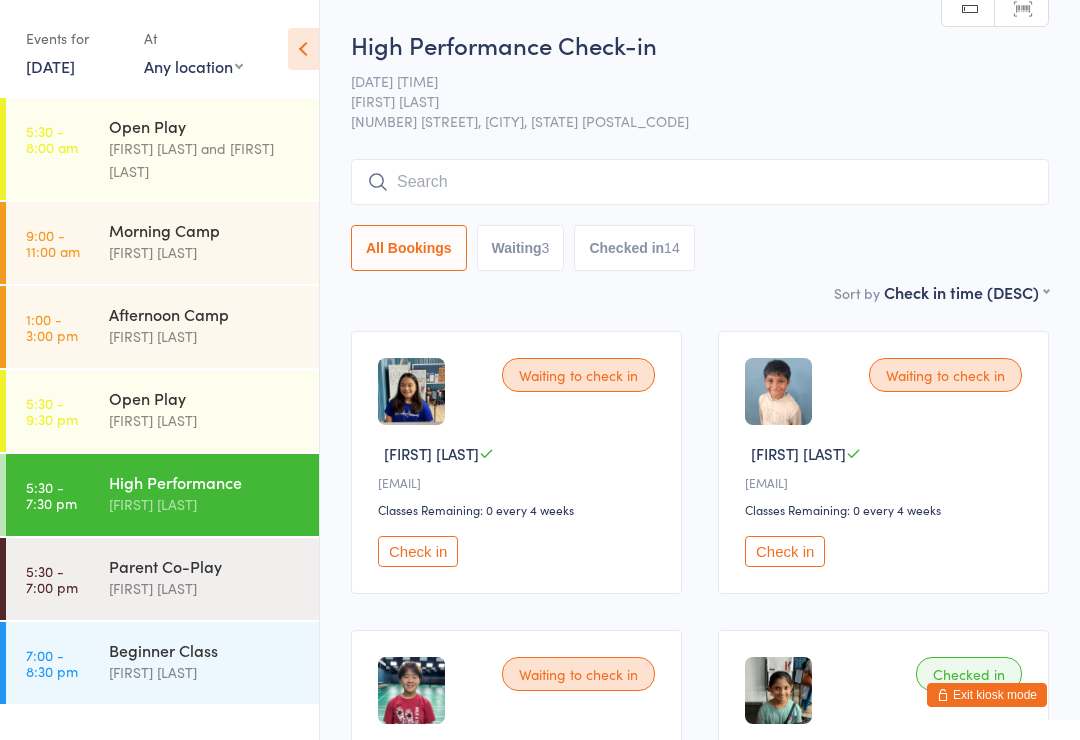 click on "[FIRST] [LAST]" at bounding box center (205, 420) 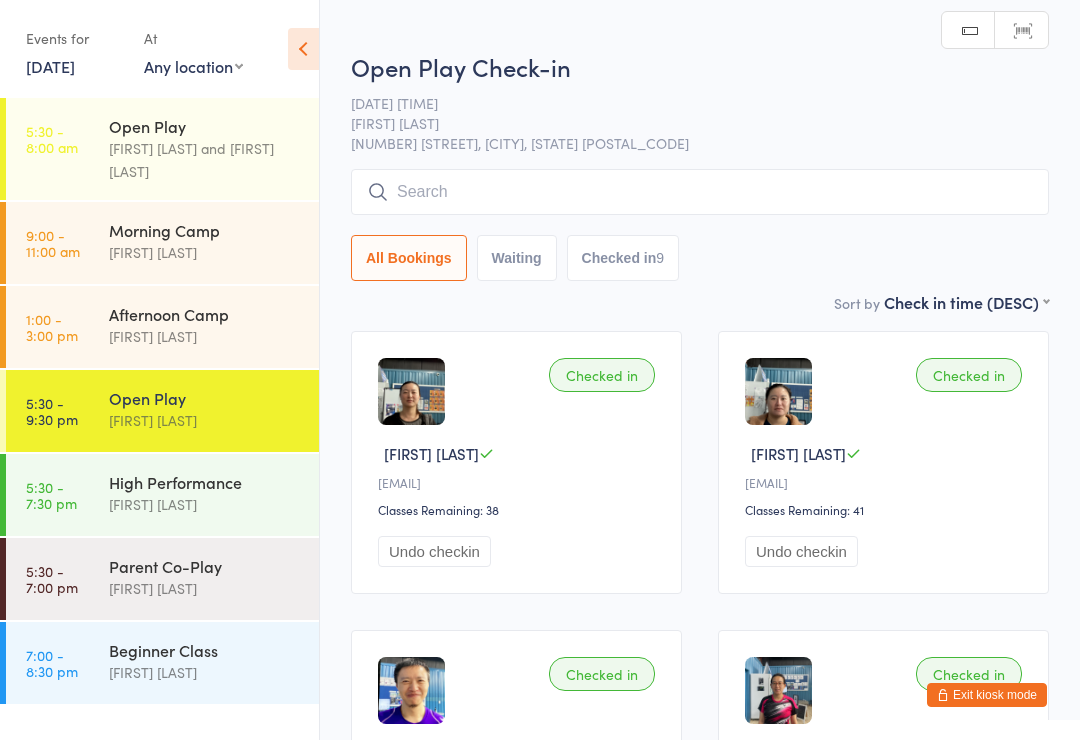 click at bounding box center [700, 192] 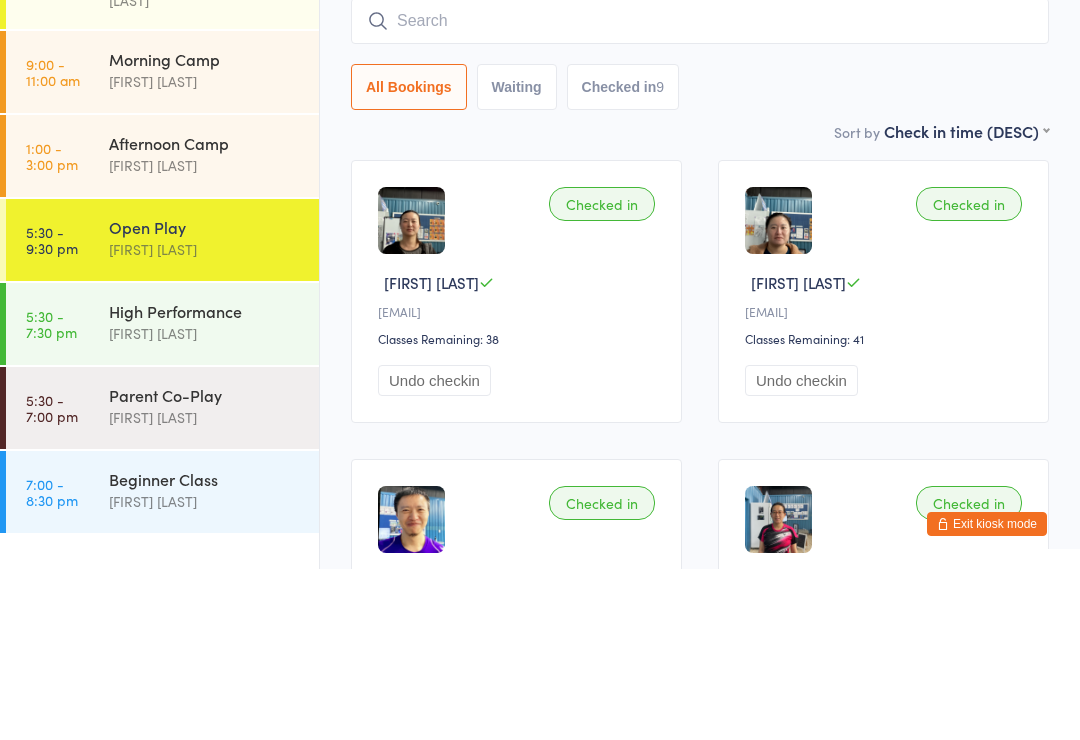 scroll, scrollTop: 171, scrollLeft: 0, axis: vertical 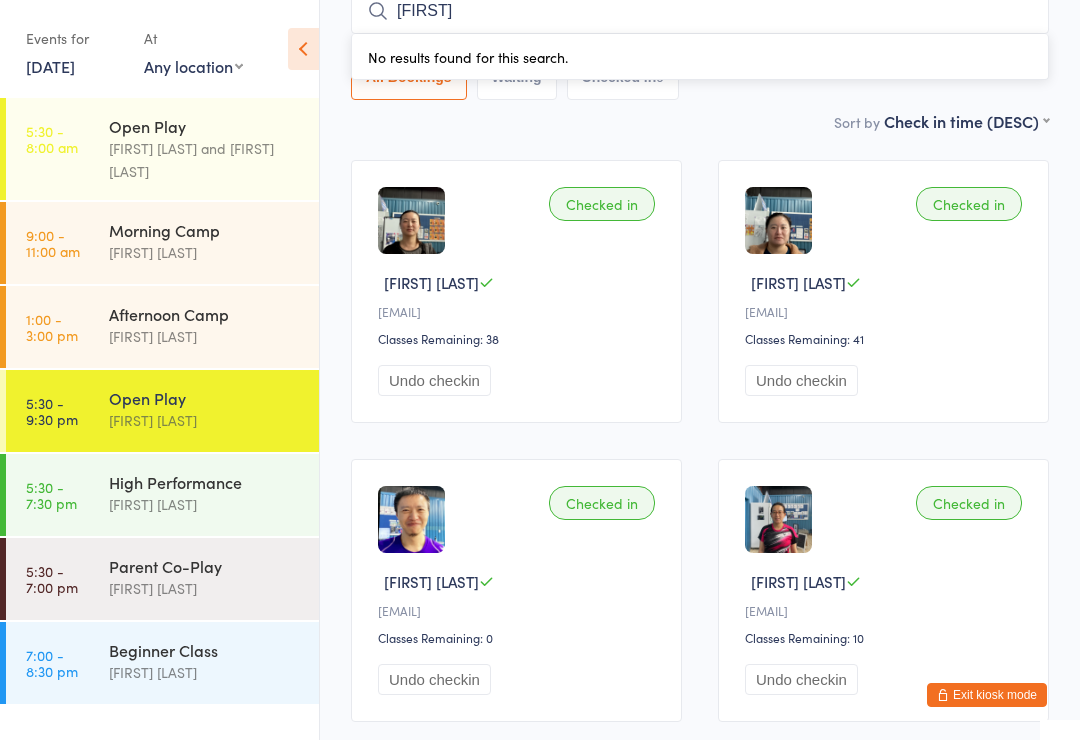 type on "H" 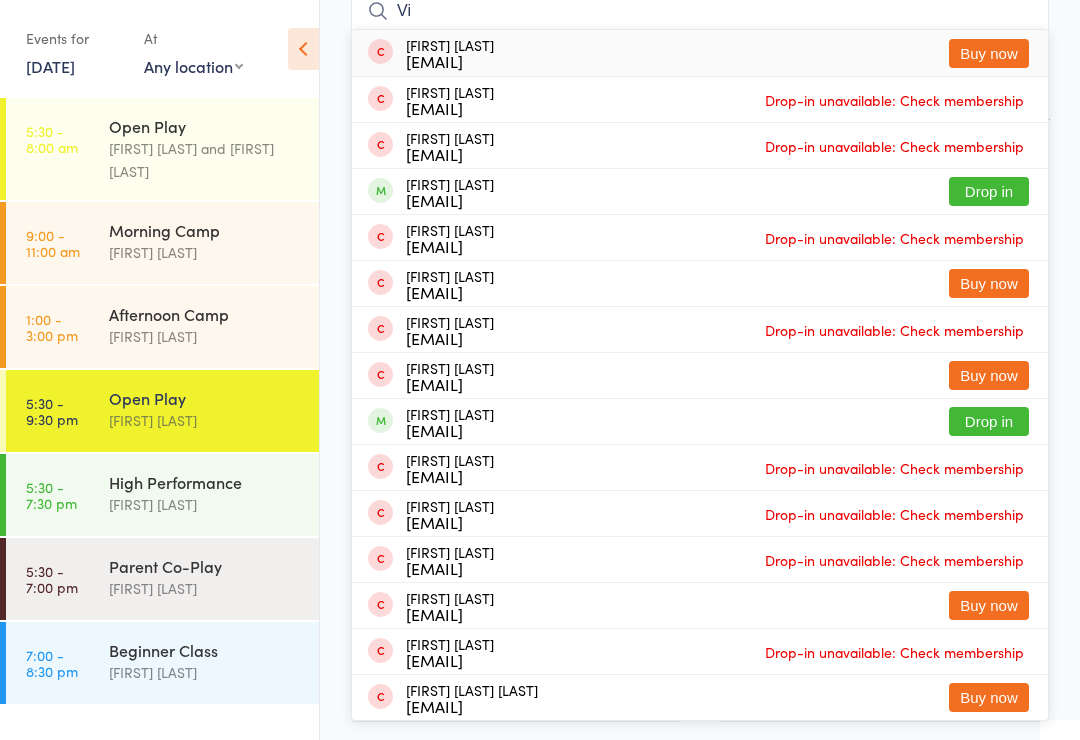 type on "V" 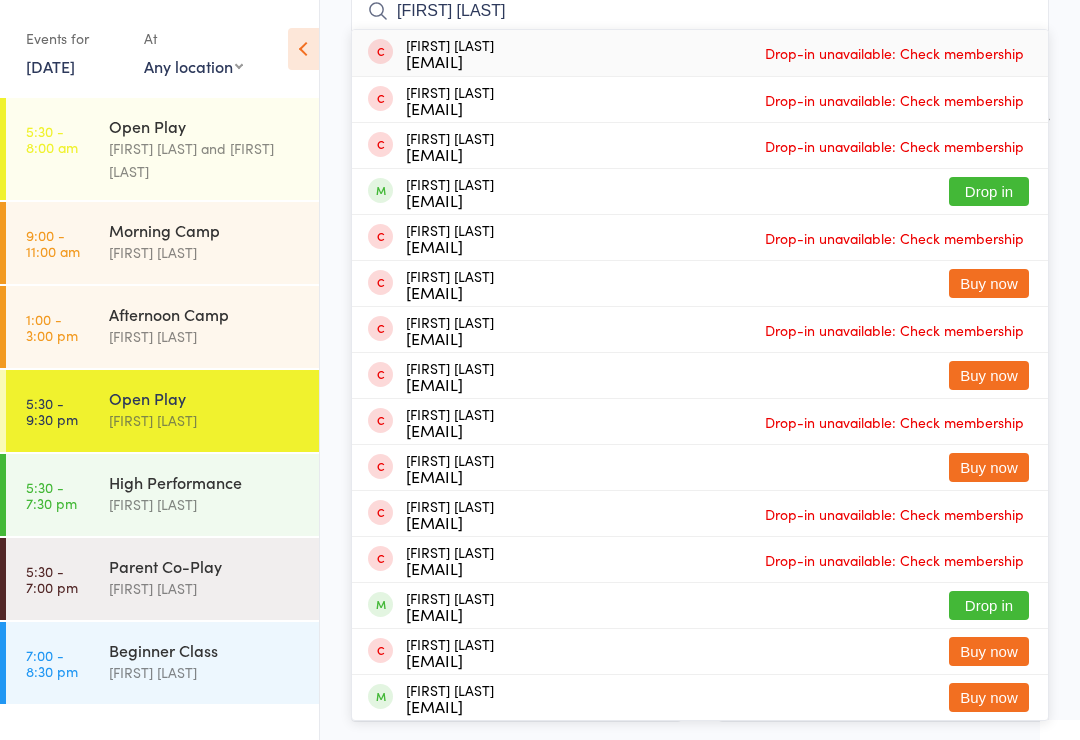 type on "Chi k" 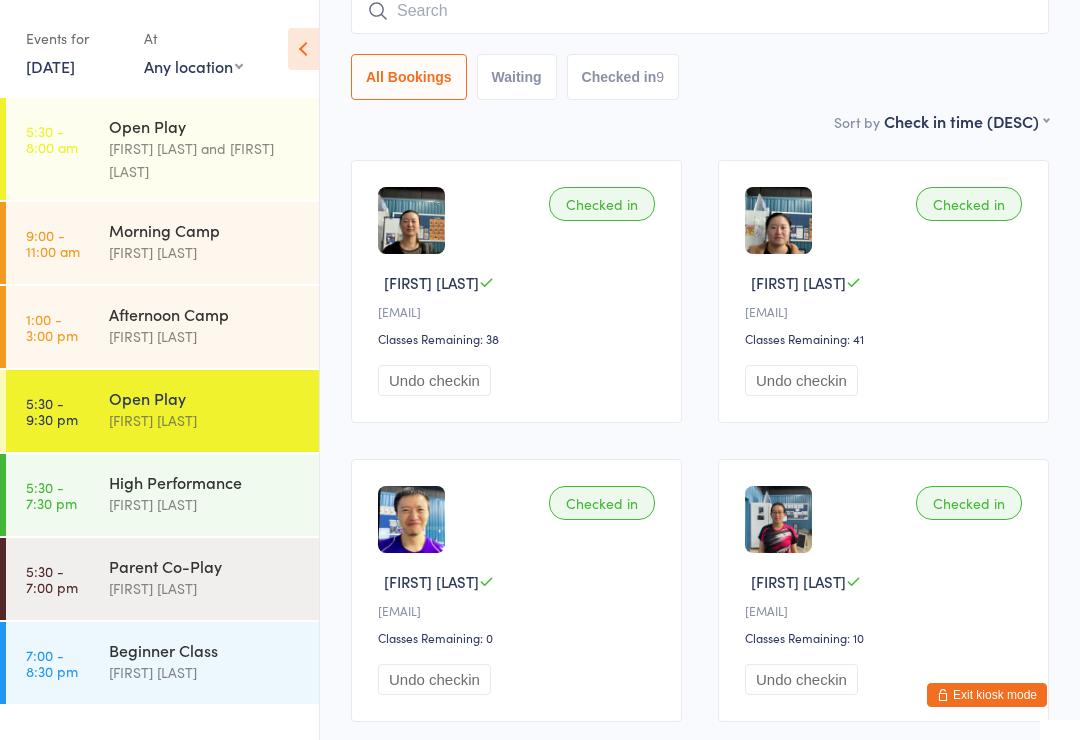 scroll, scrollTop: 0, scrollLeft: 0, axis: both 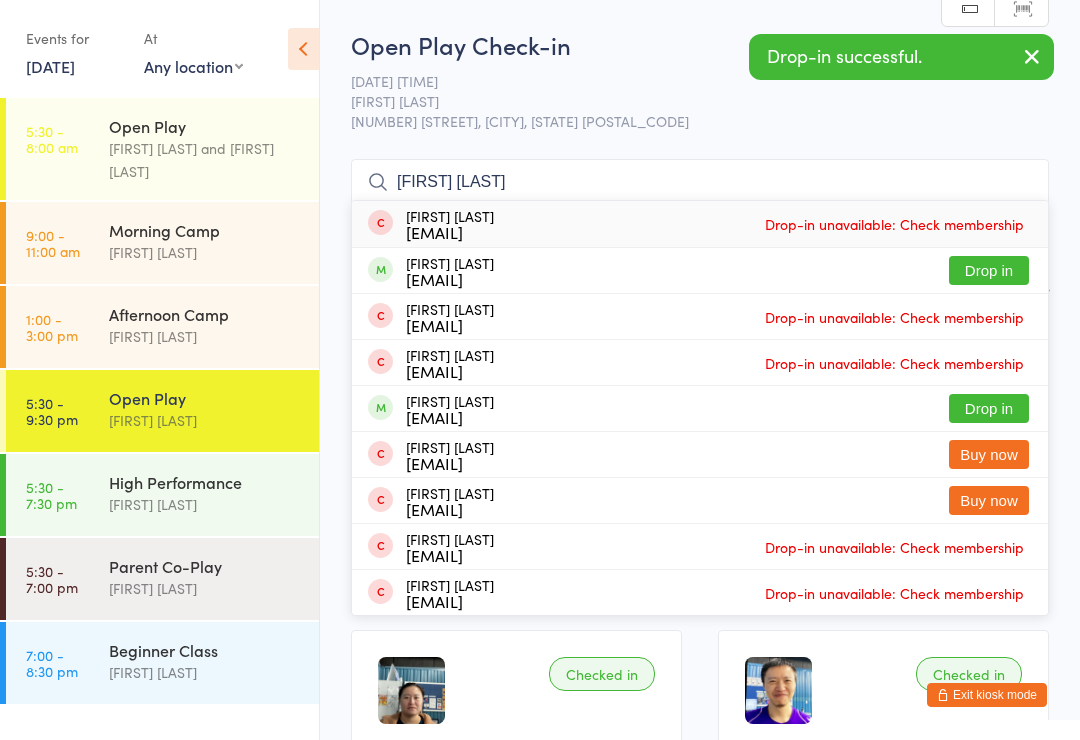 type on "Sreek g" 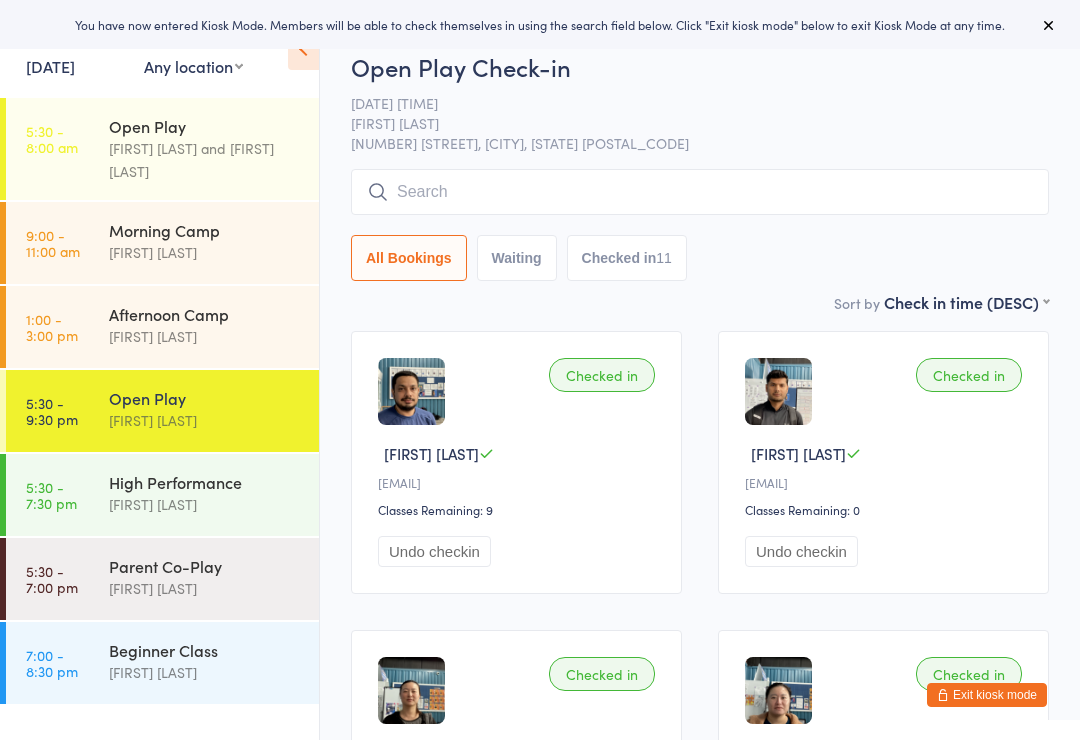 scroll, scrollTop: 0, scrollLeft: 0, axis: both 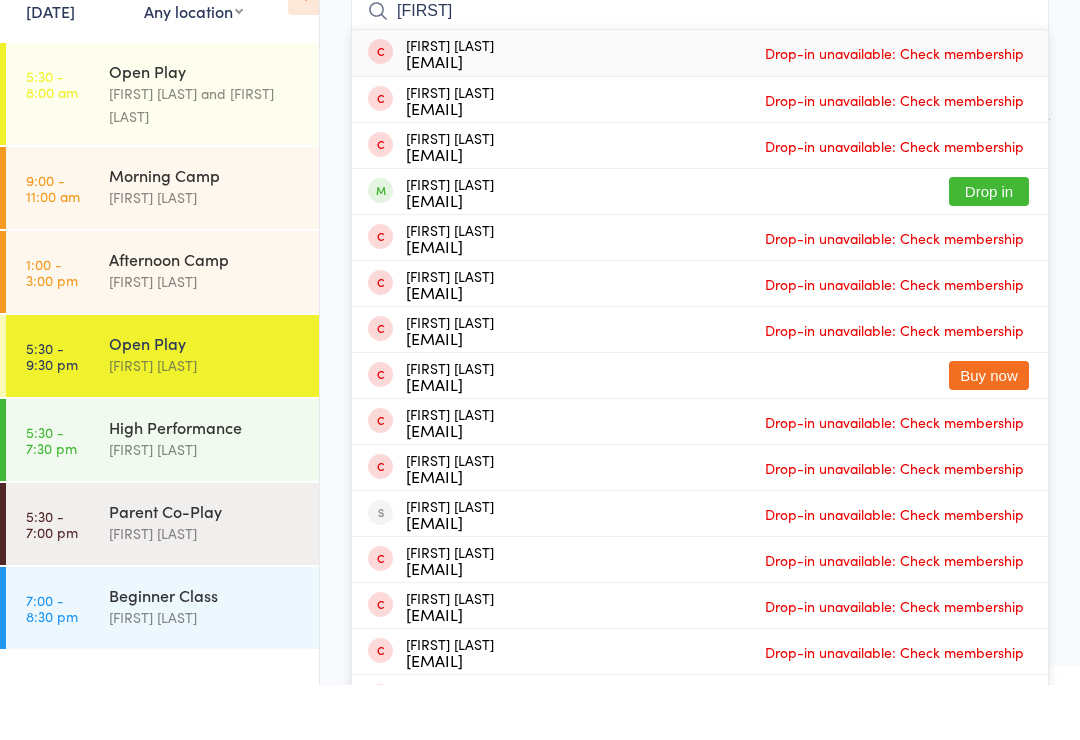 type on "Ali" 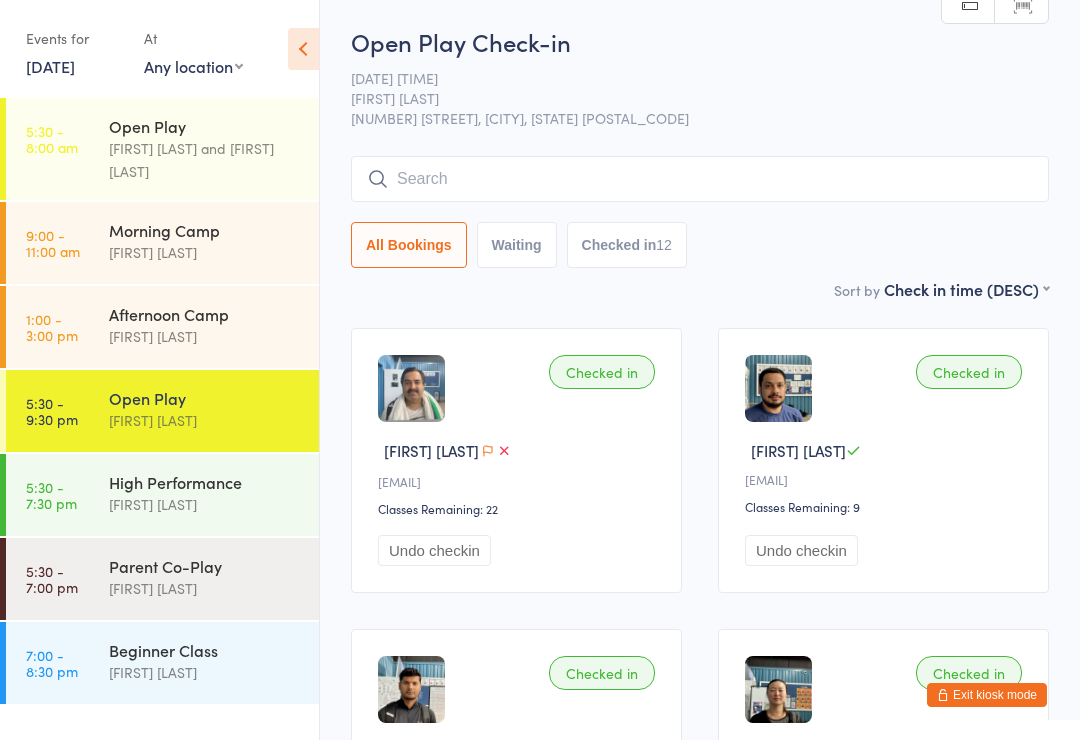 scroll, scrollTop: 0, scrollLeft: 0, axis: both 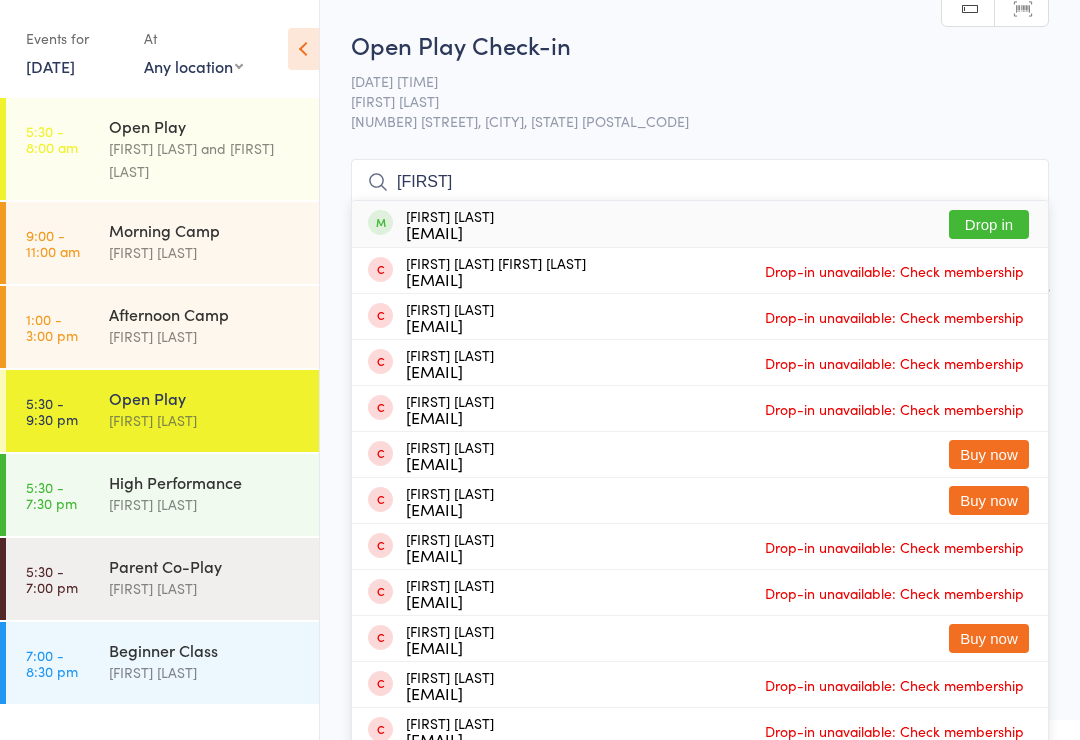 type on "Kalpan" 